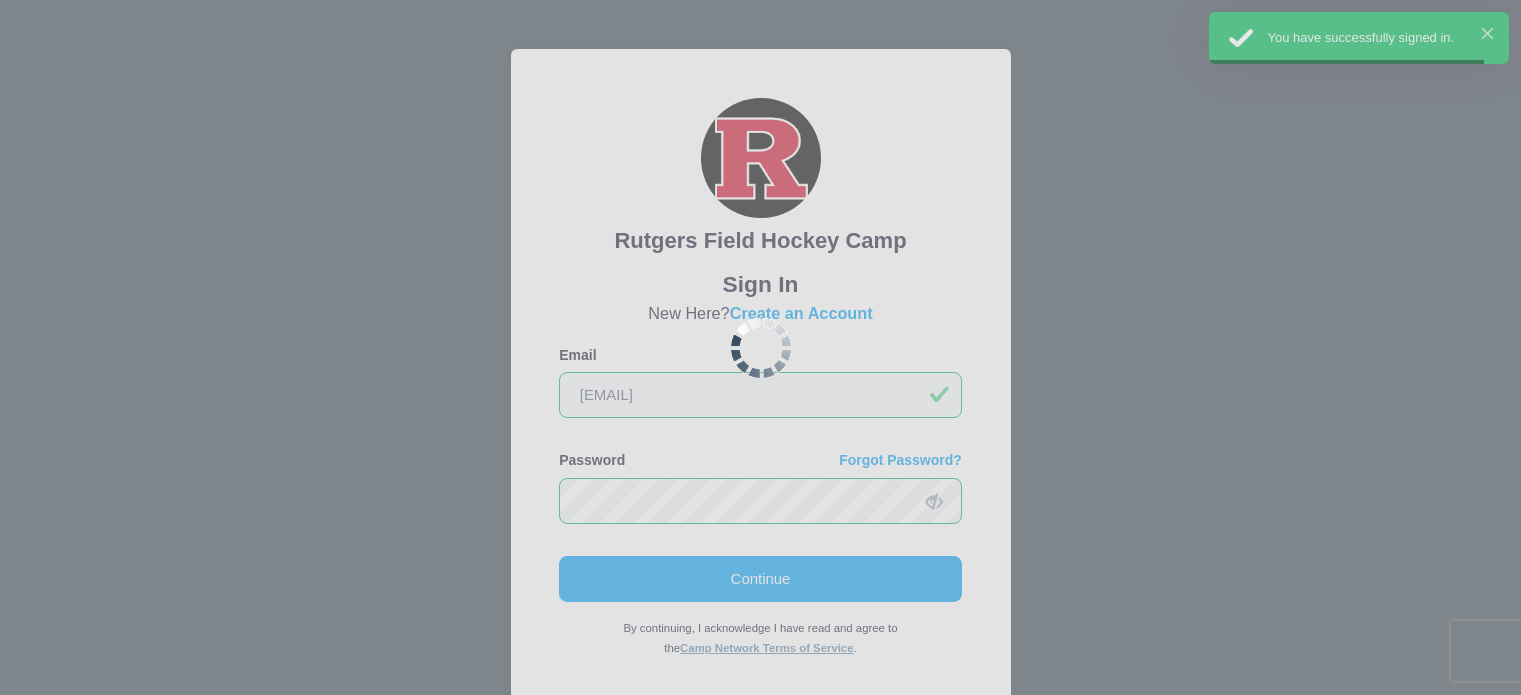 scroll, scrollTop: 0, scrollLeft: 0, axis: both 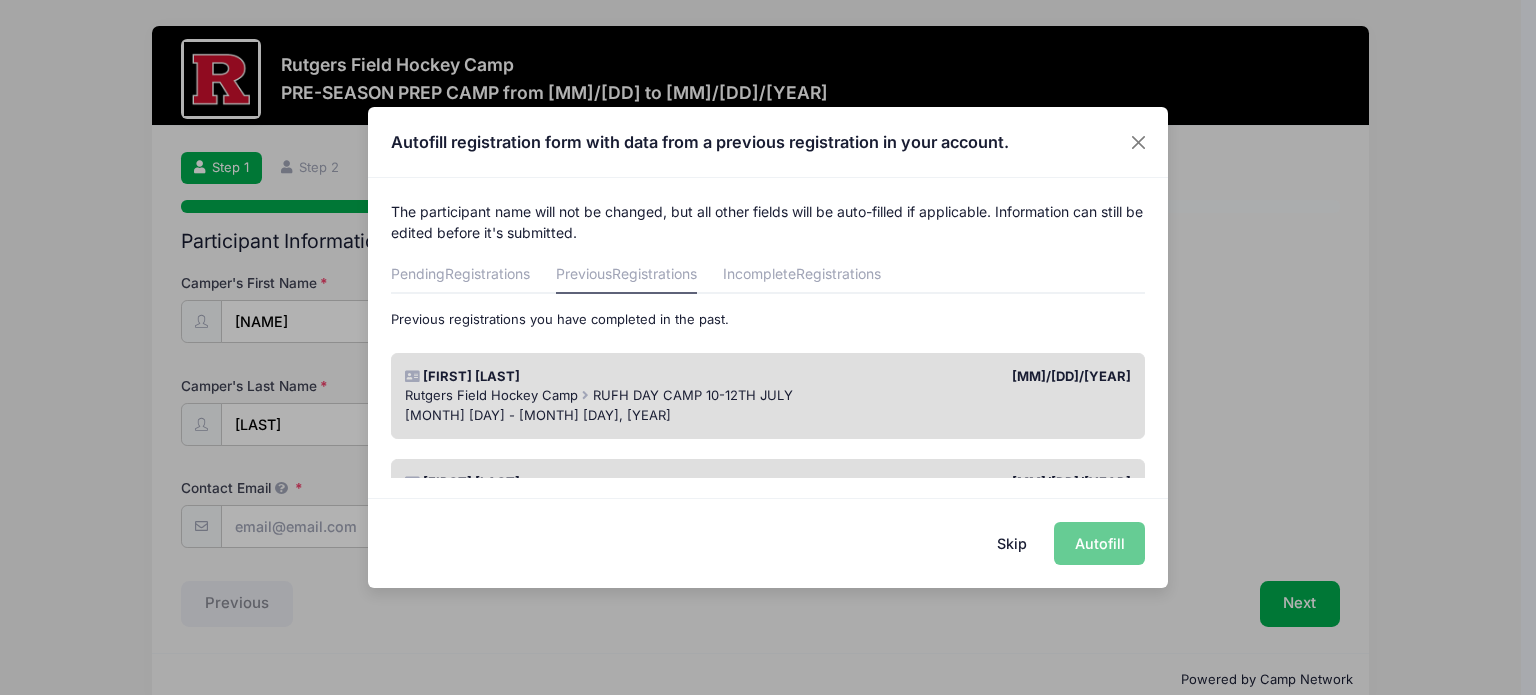 click on "Skip
Autofill" at bounding box center (768, 542) 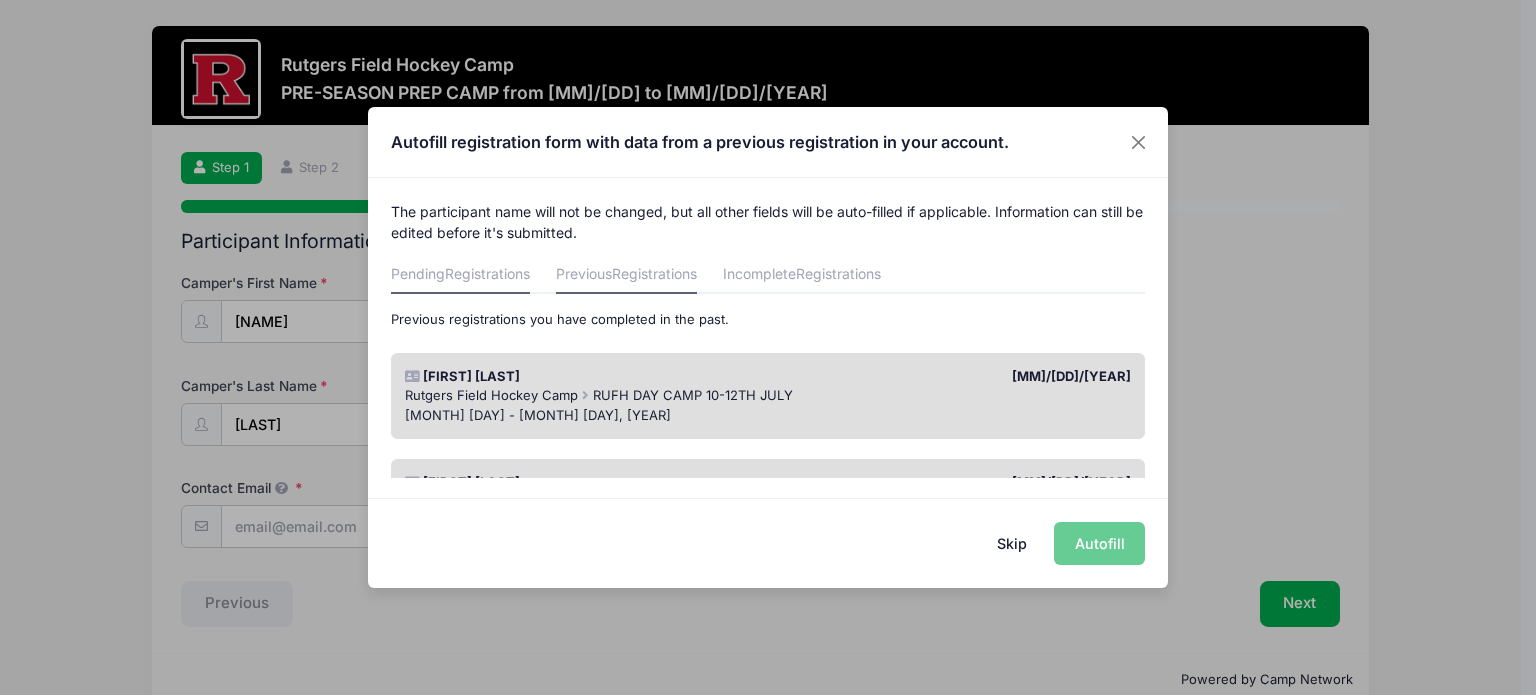 click on "Pending  Registrations" at bounding box center [460, 276] 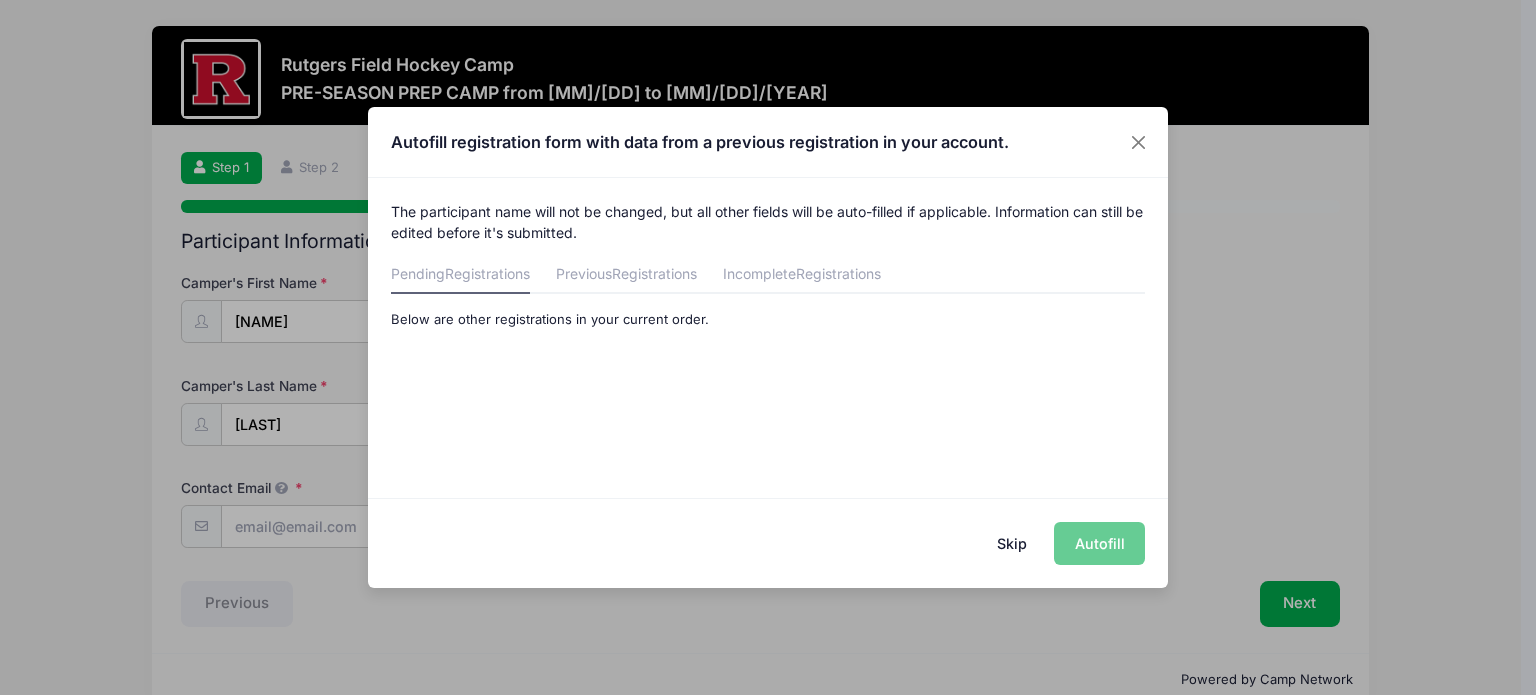 click on "Pending  Registrations" at bounding box center (460, 276) 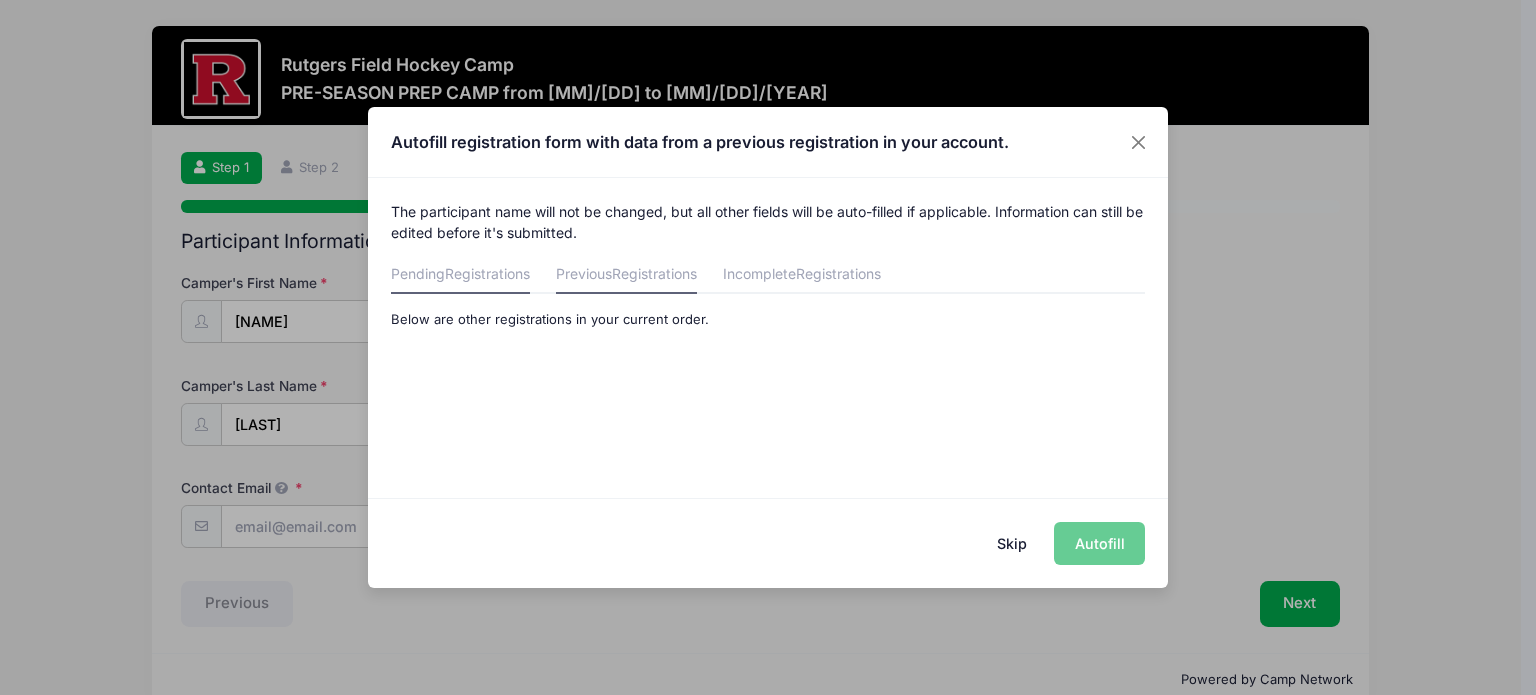 click on "Previous  Registrations" at bounding box center [626, 276] 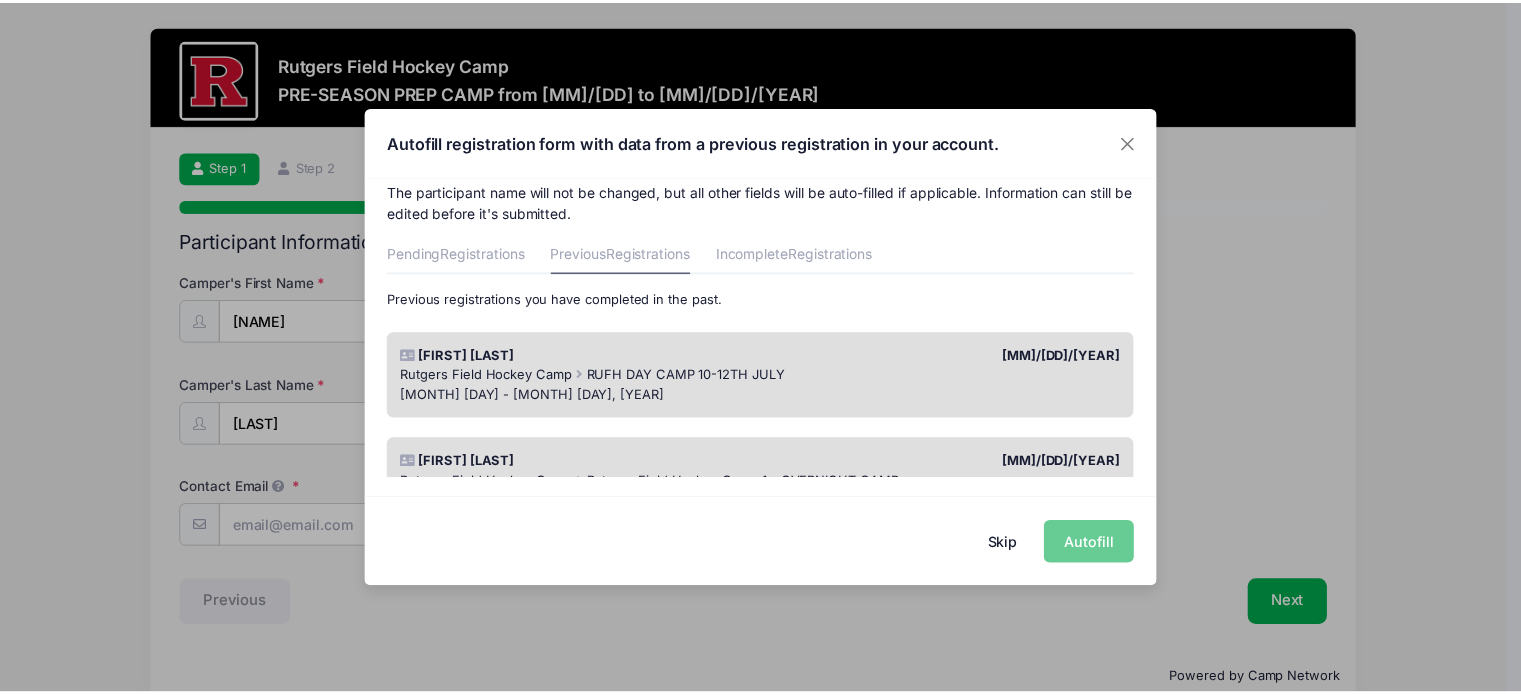 scroll, scrollTop: 0, scrollLeft: 0, axis: both 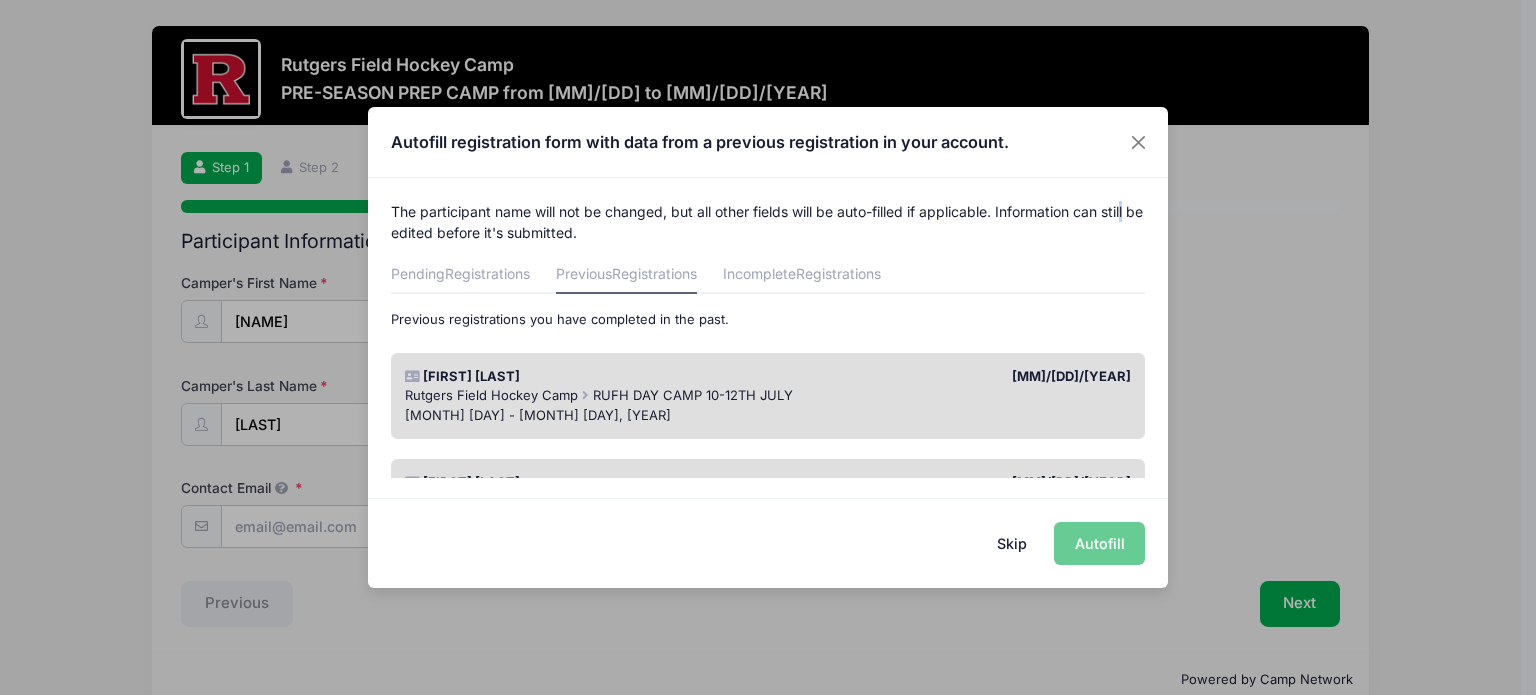 drag, startPoint x: 1126, startPoint y: 181, endPoint x: 1156, endPoint y: 217, distance: 46.8615 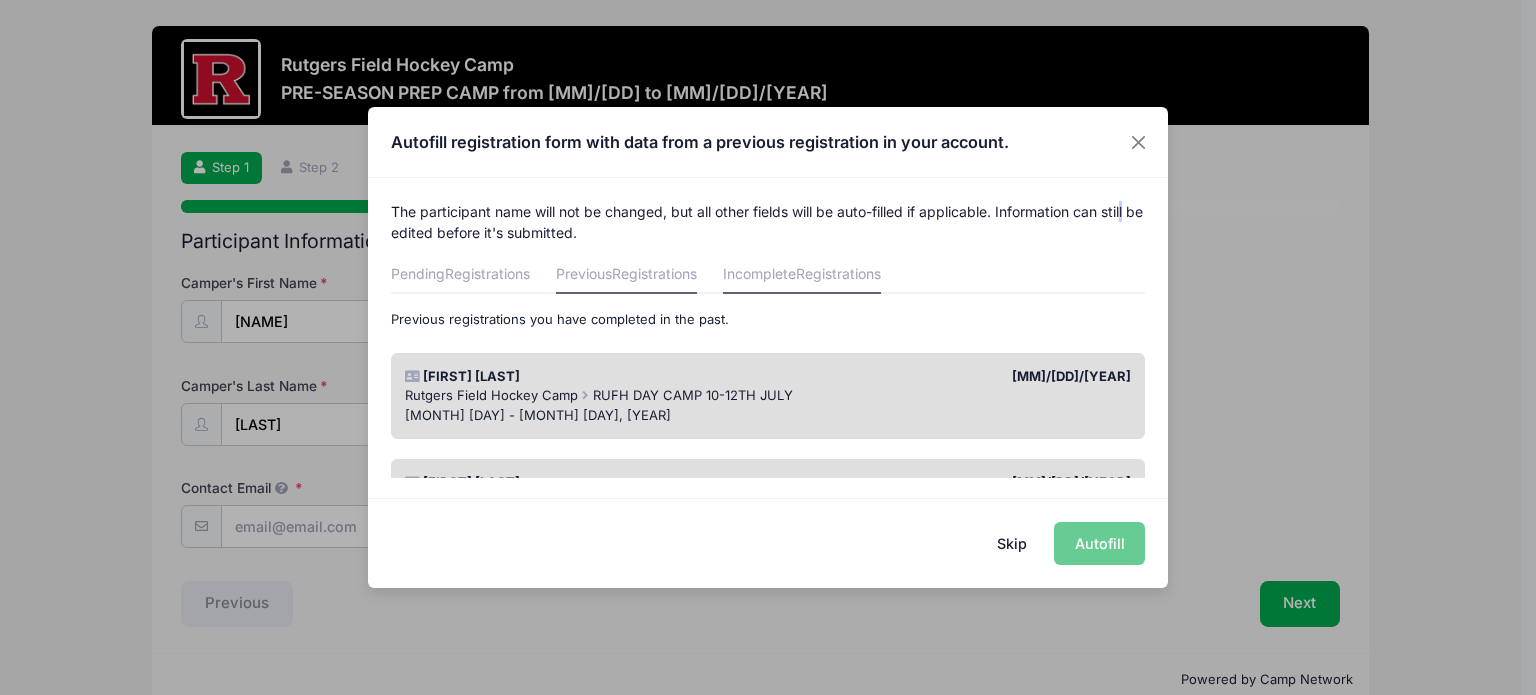 click on "Registrations" at bounding box center [838, 273] 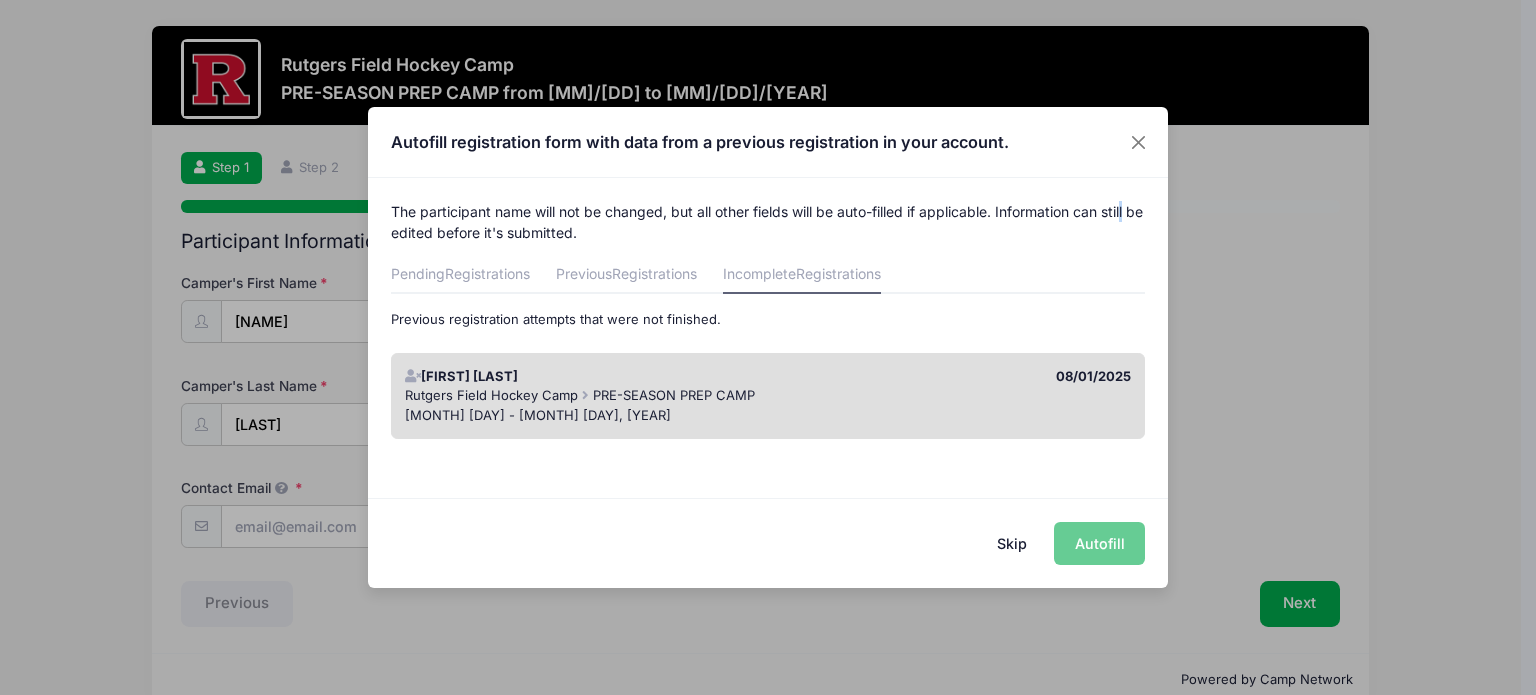click on "Incomplete  Registrations" at bounding box center (802, 276) 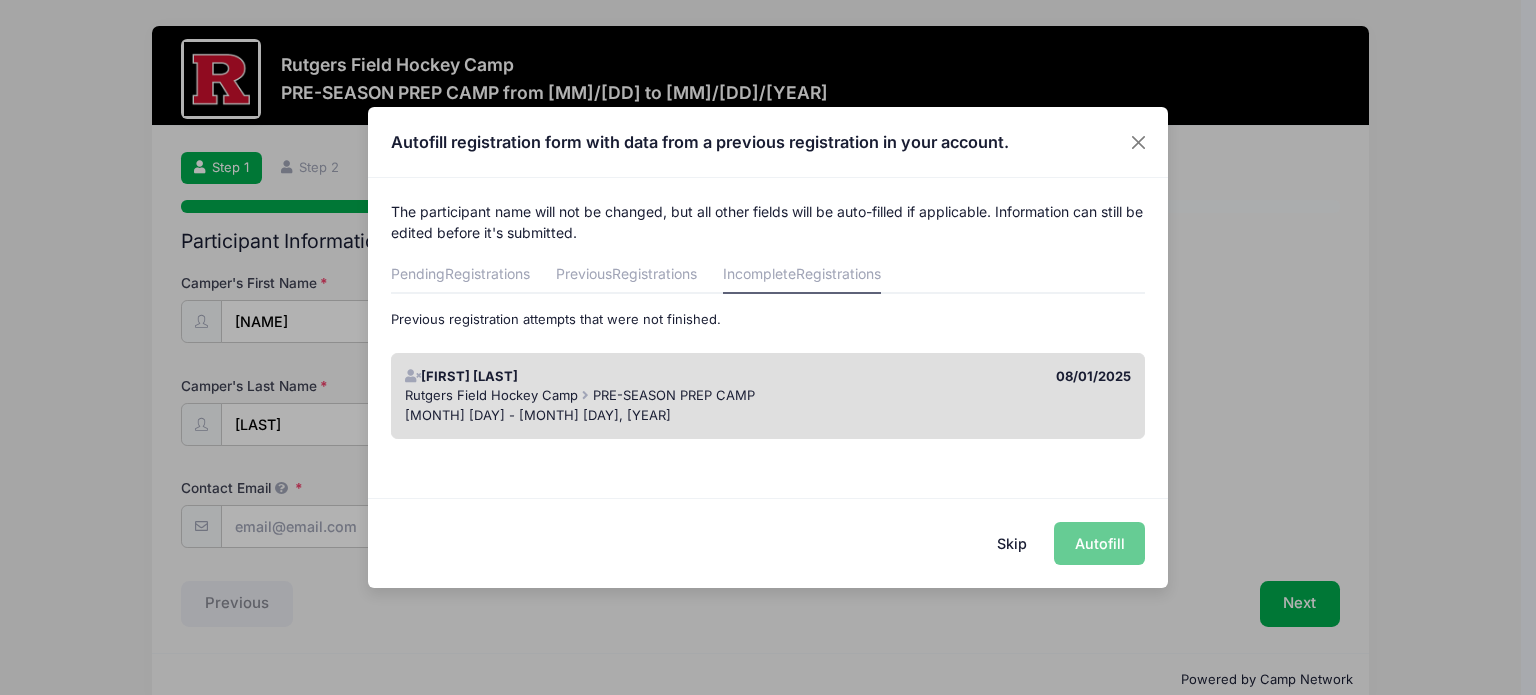 click on "Rutgers Field Hockey Camp
PRE-SEASON PREP CAMP" at bounding box center (768, 396) 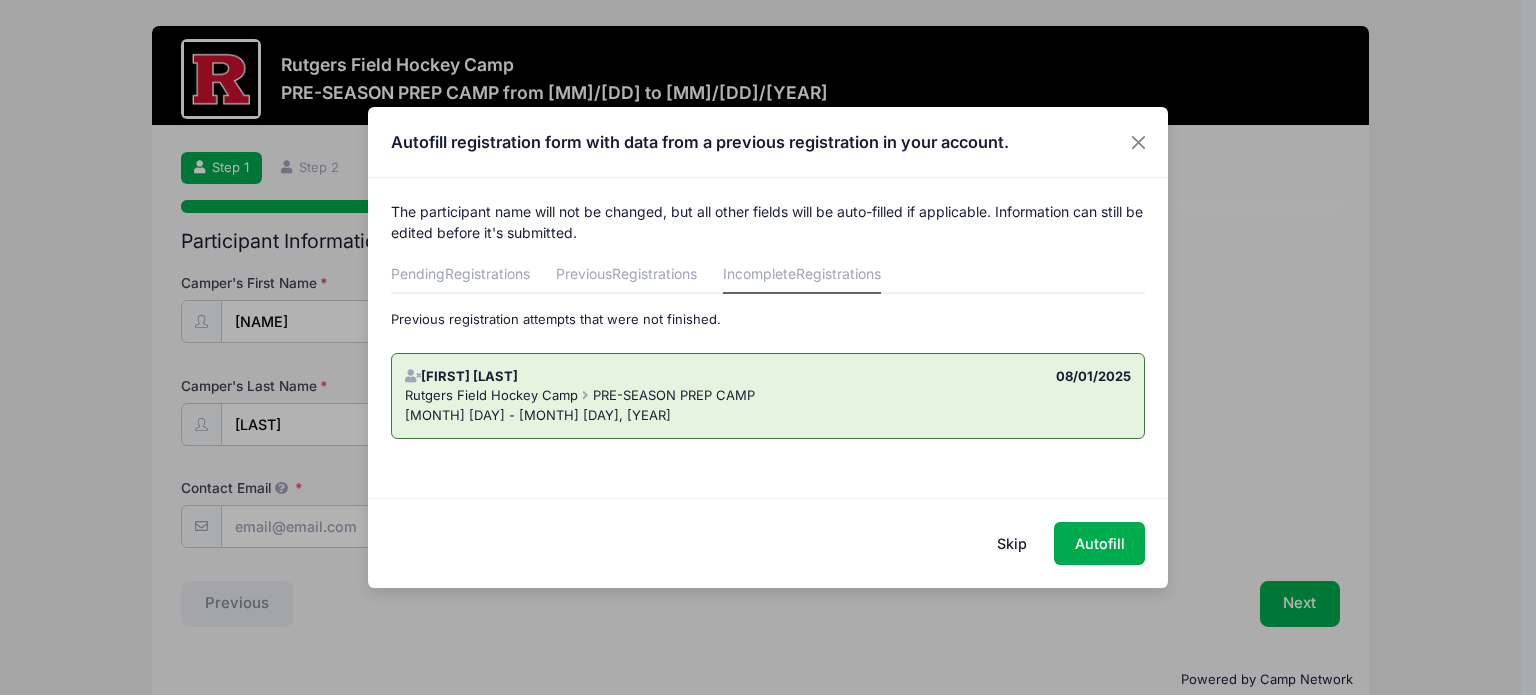click on "Skip" at bounding box center [1012, 543] 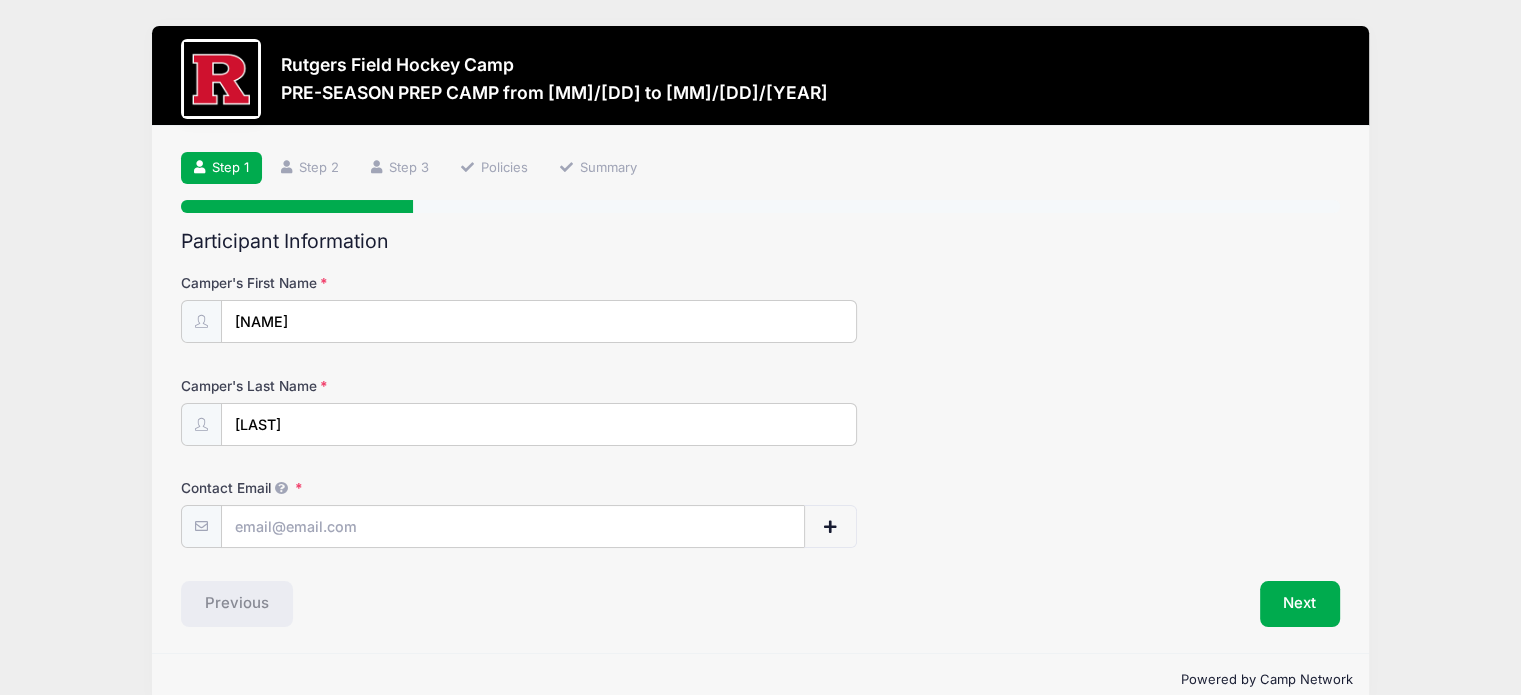 scroll, scrollTop: 34, scrollLeft: 0, axis: vertical 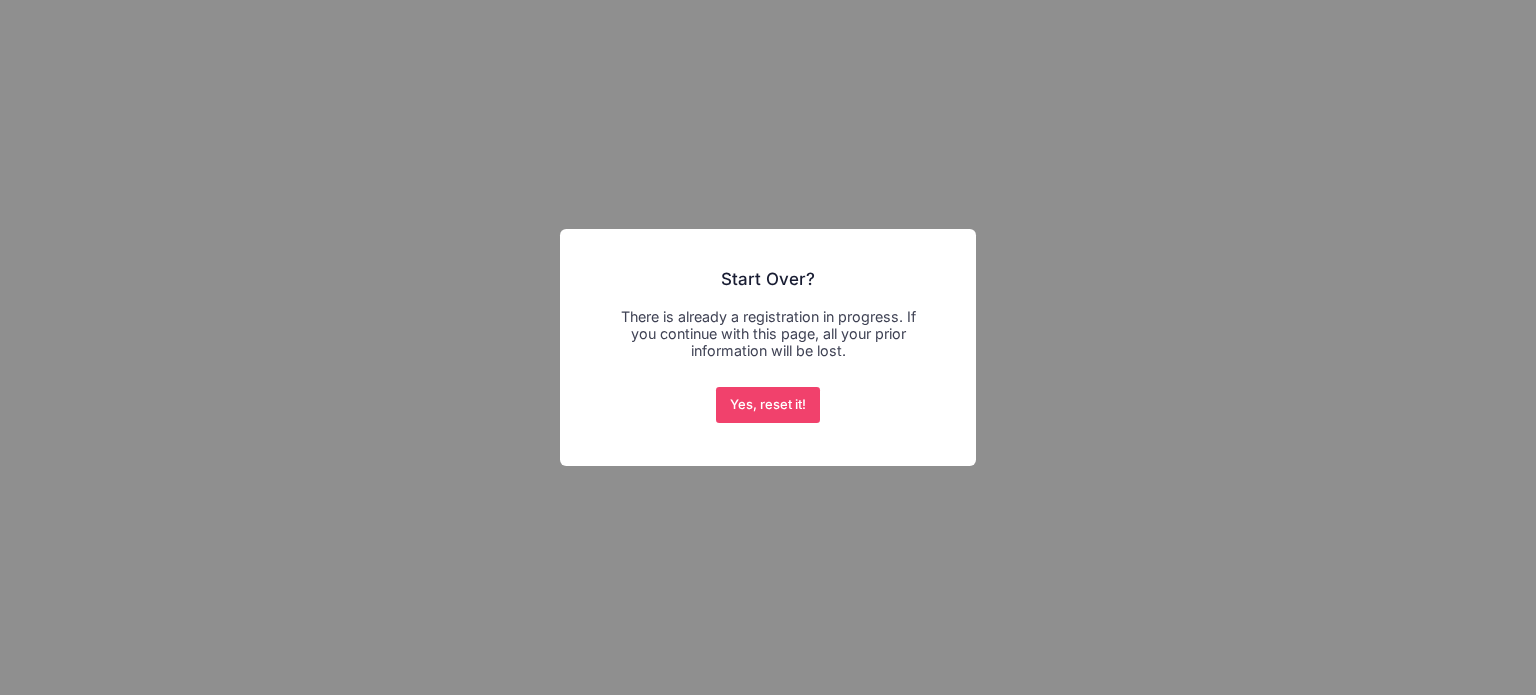 click on "Yes, reset it! No Cancel" at bounding box center [768, 405] 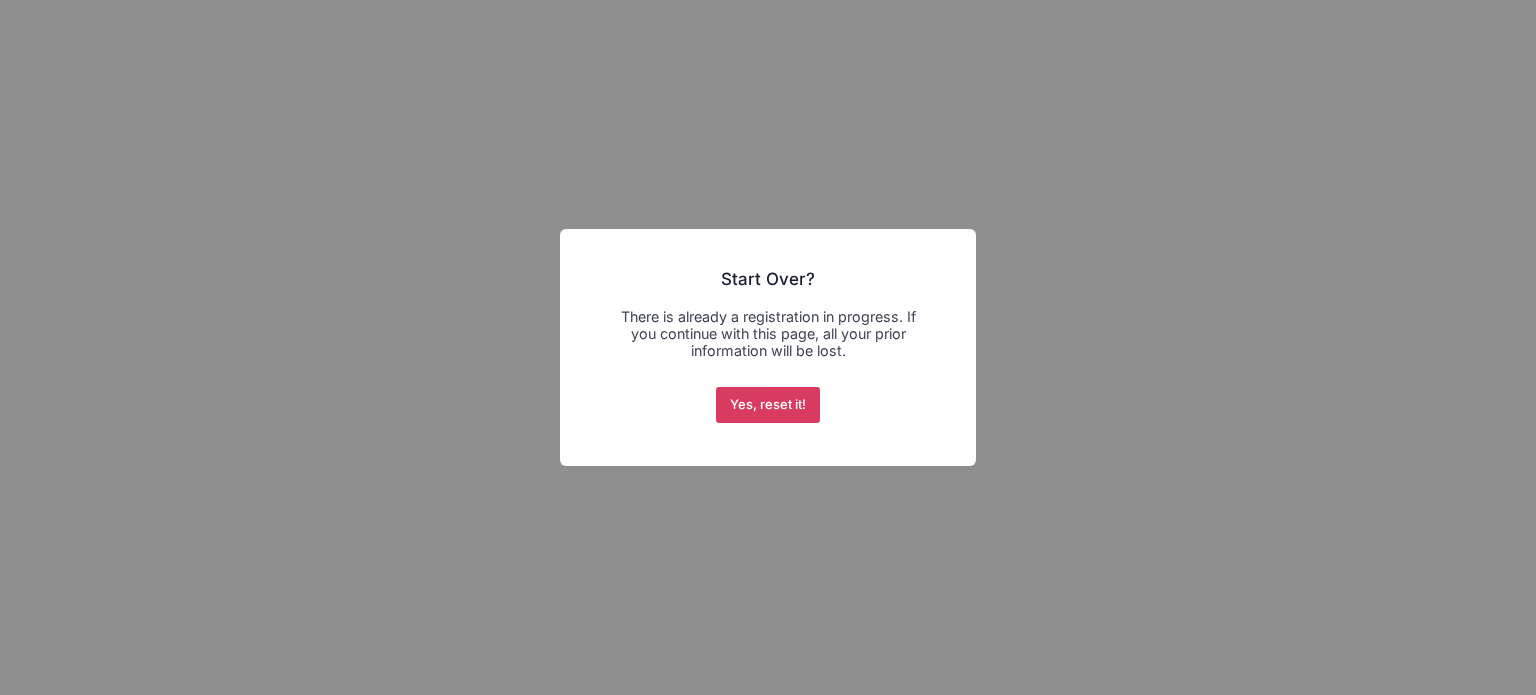 click on "Yes, reset it!" at bounding box center [768, 405] 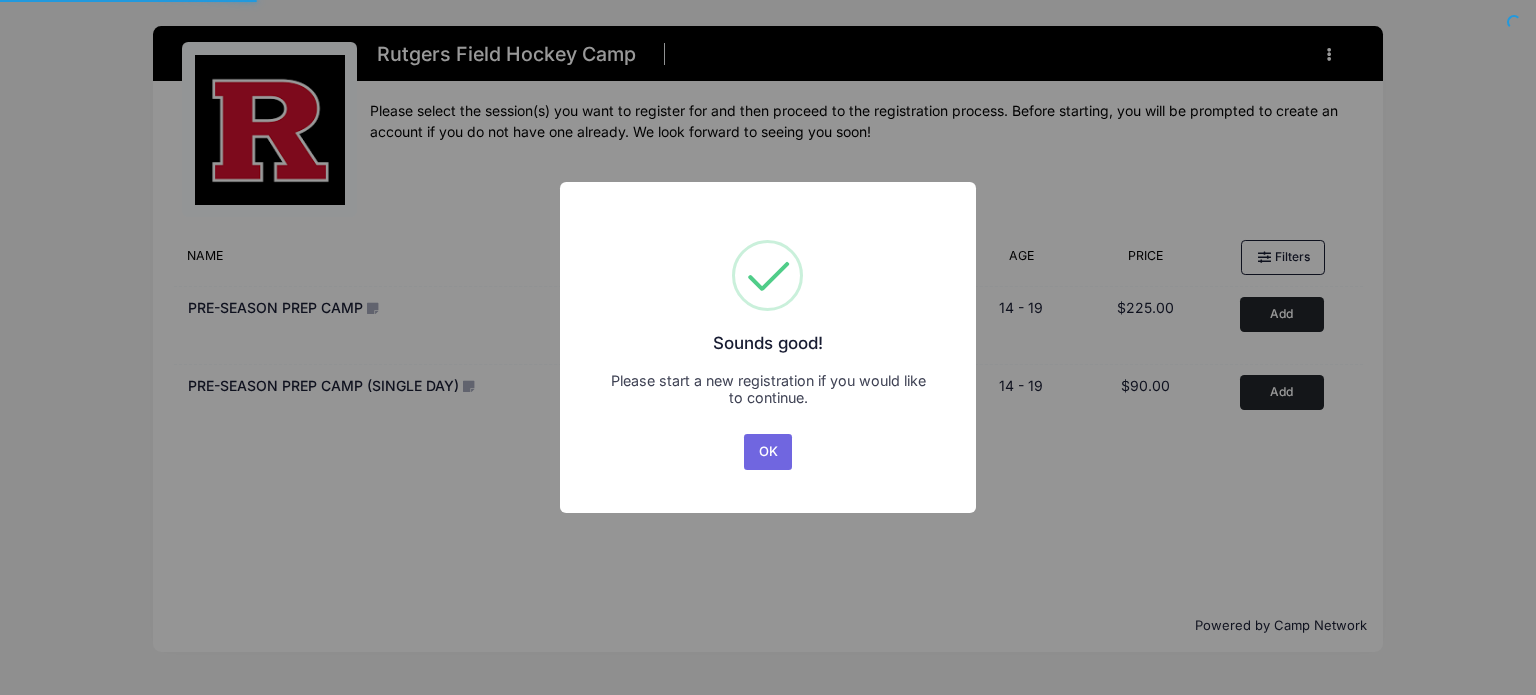 scroll, scrollTop: 0, scrollLeft: 0, axis: both 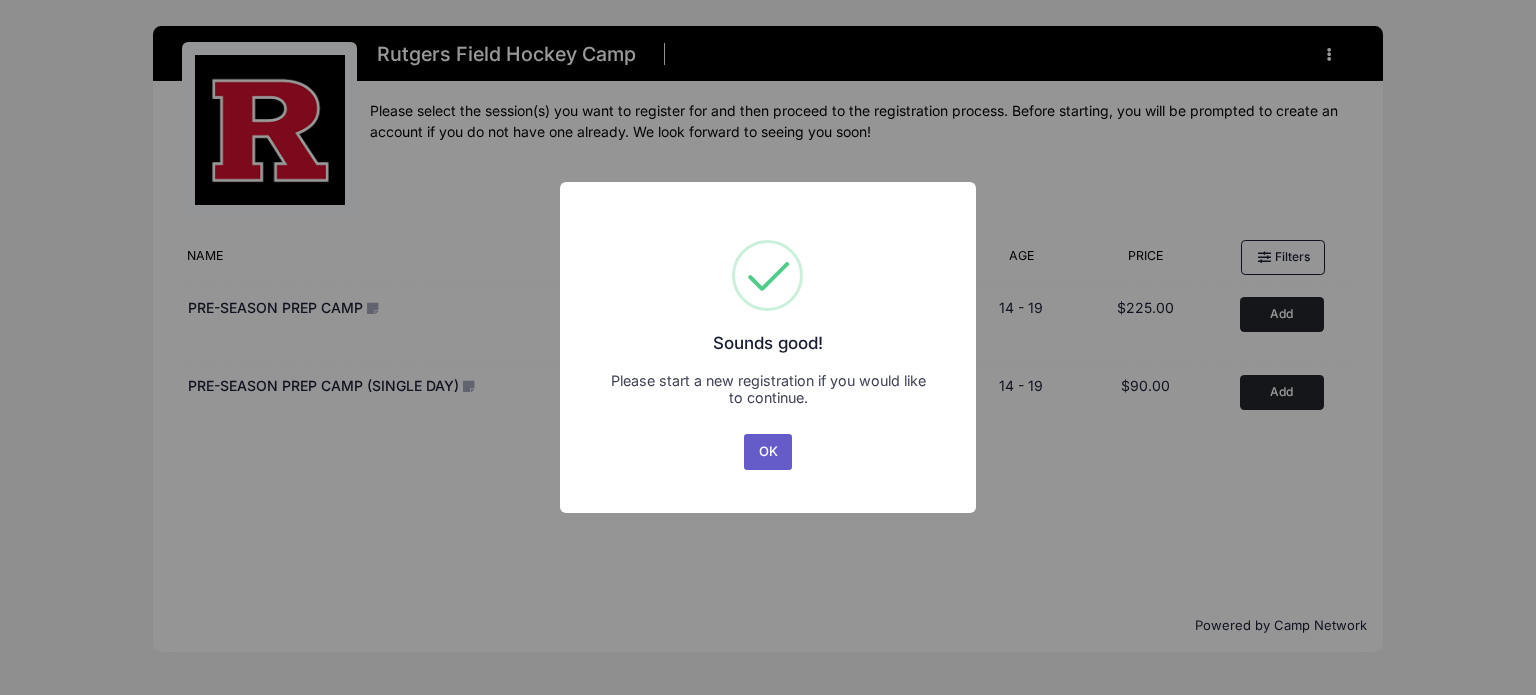 click on "OK" at bounding box center (768, 452) 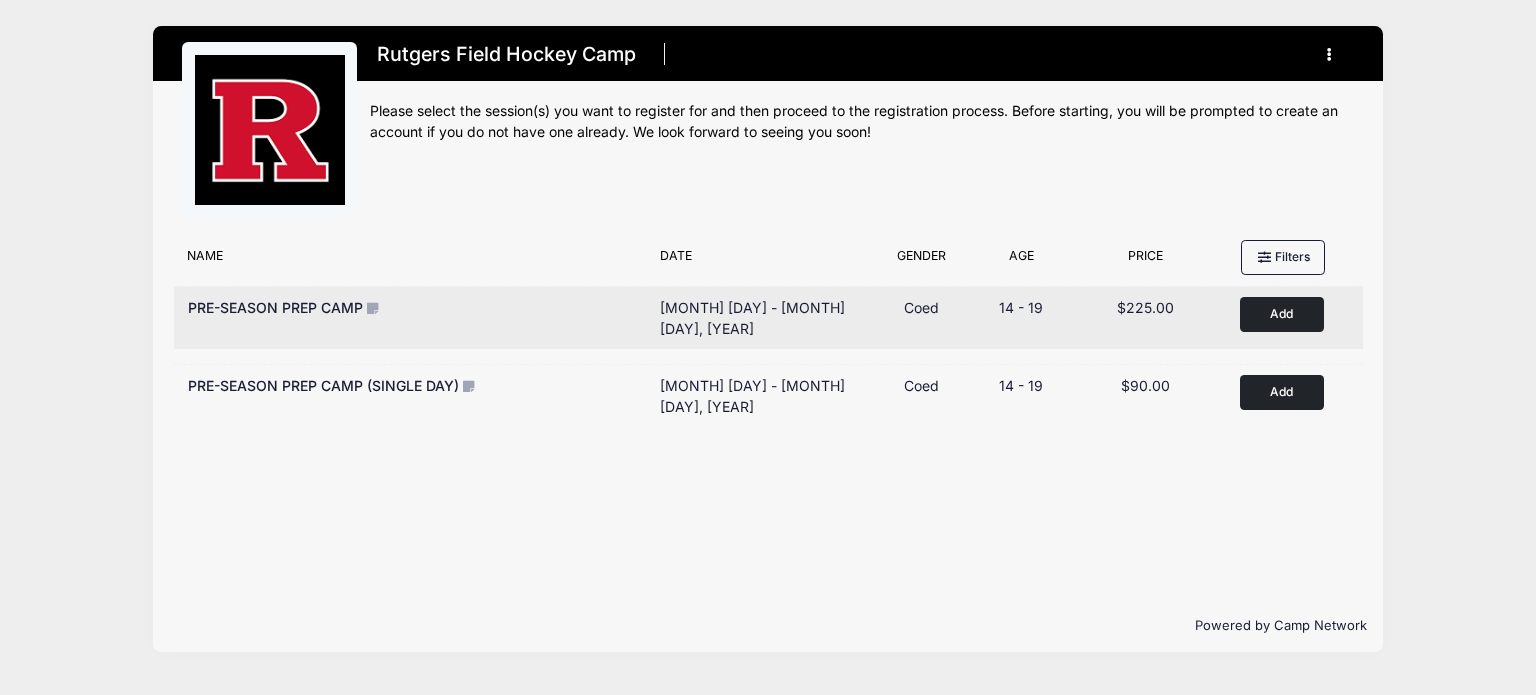 click on "Add  to Cart" at bounding box center (1282, 314) 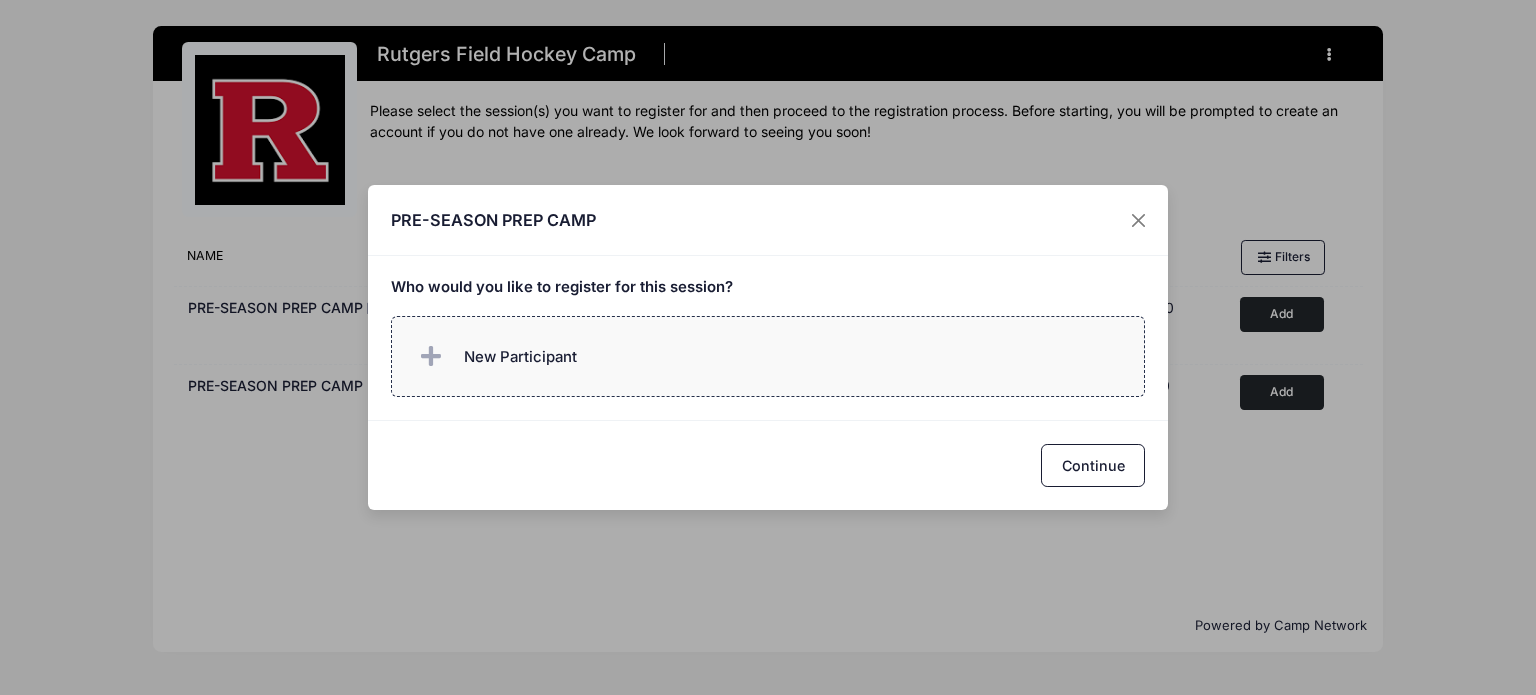 click on "New Participant" at bounding box center [768, 356] 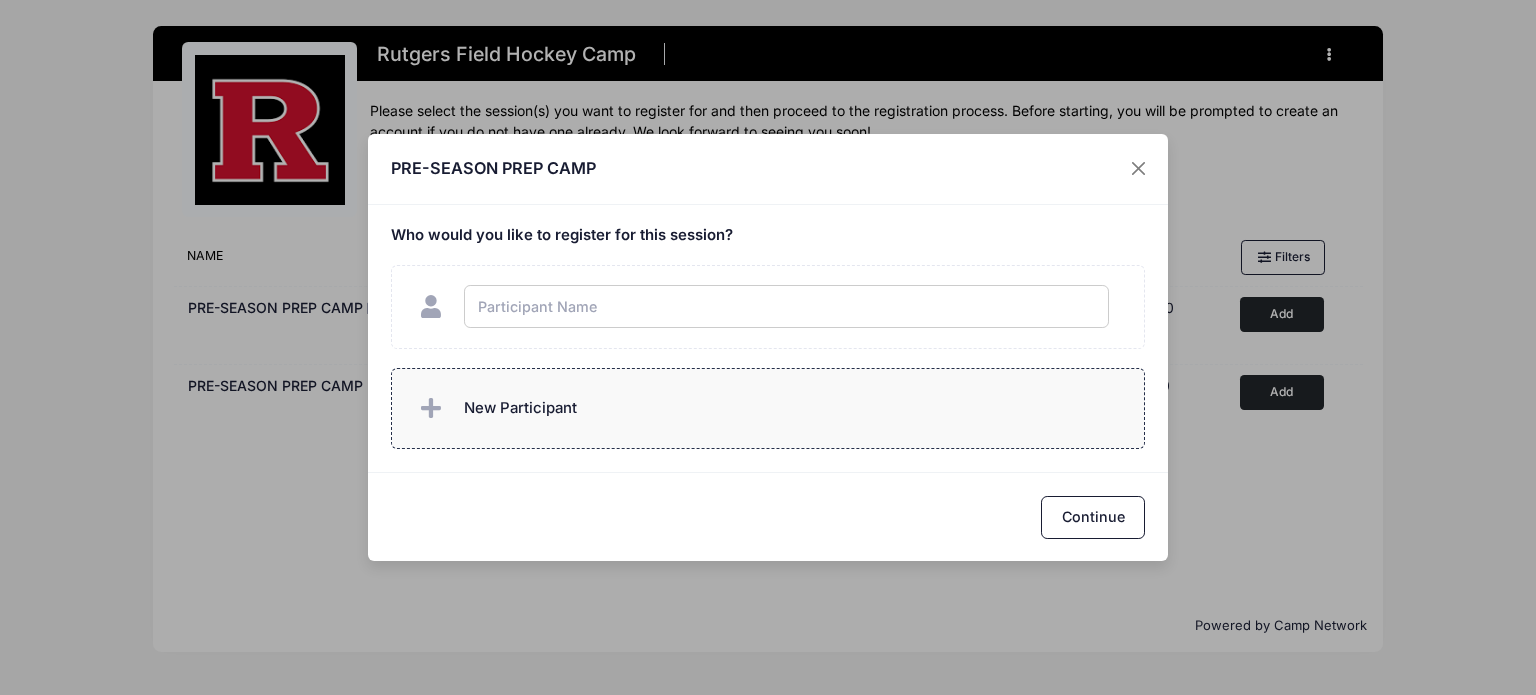 type on "j" 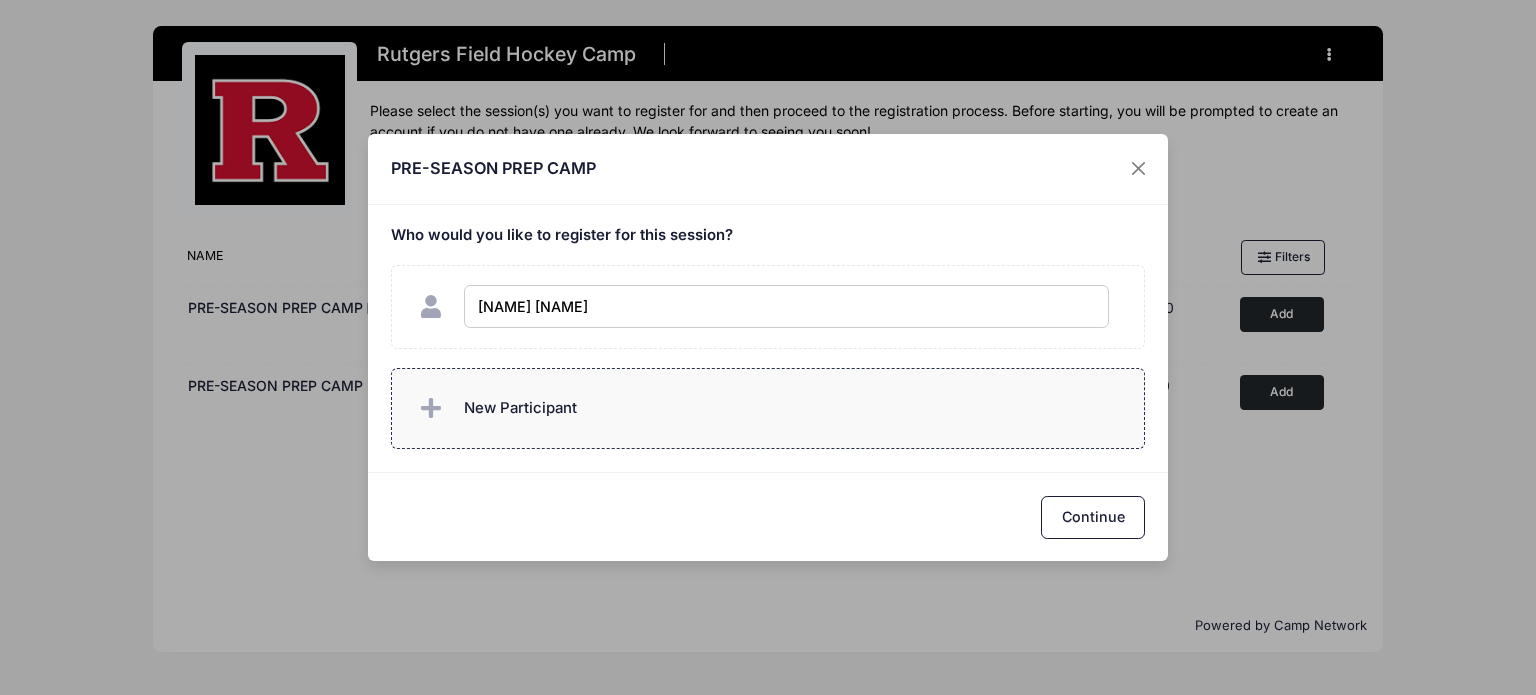 type on "[FIRST] [LAST]" 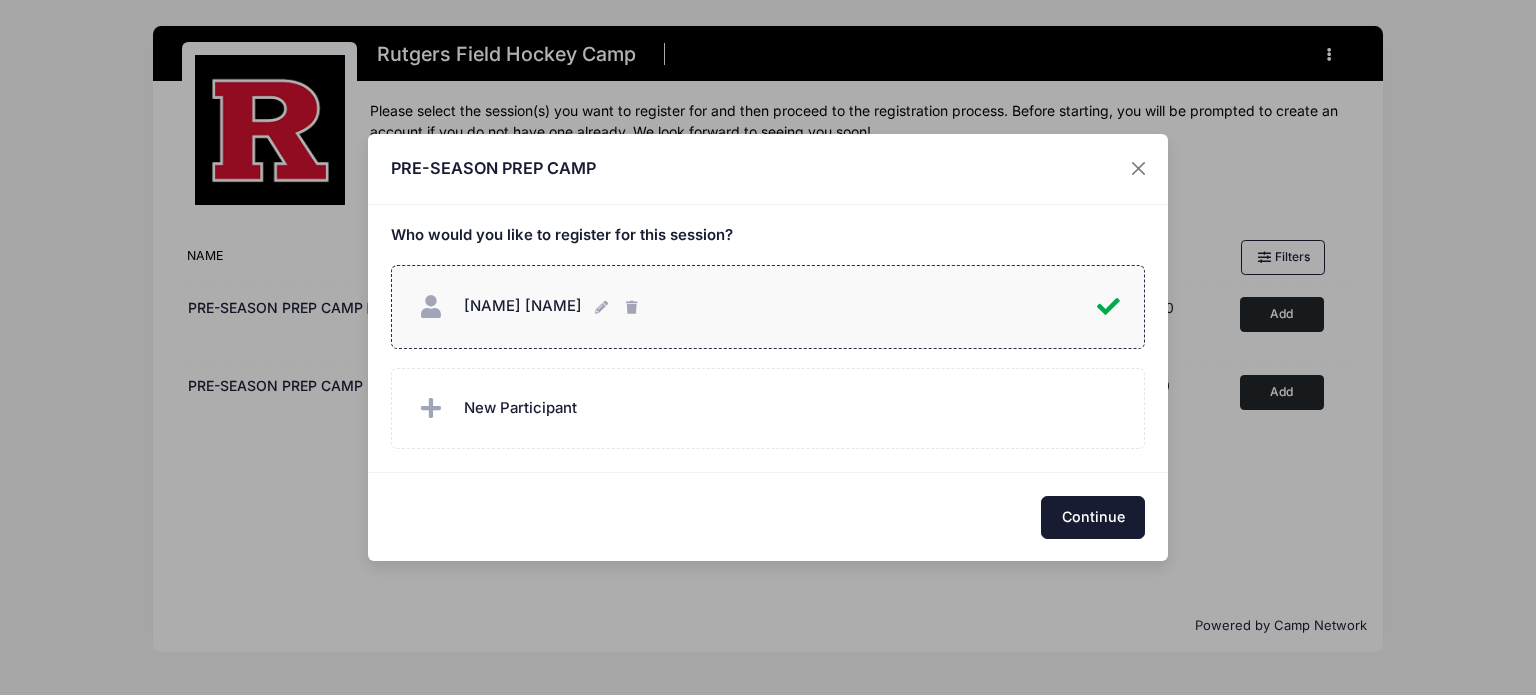 click on "Continue" at bounding box center [1093, 517] 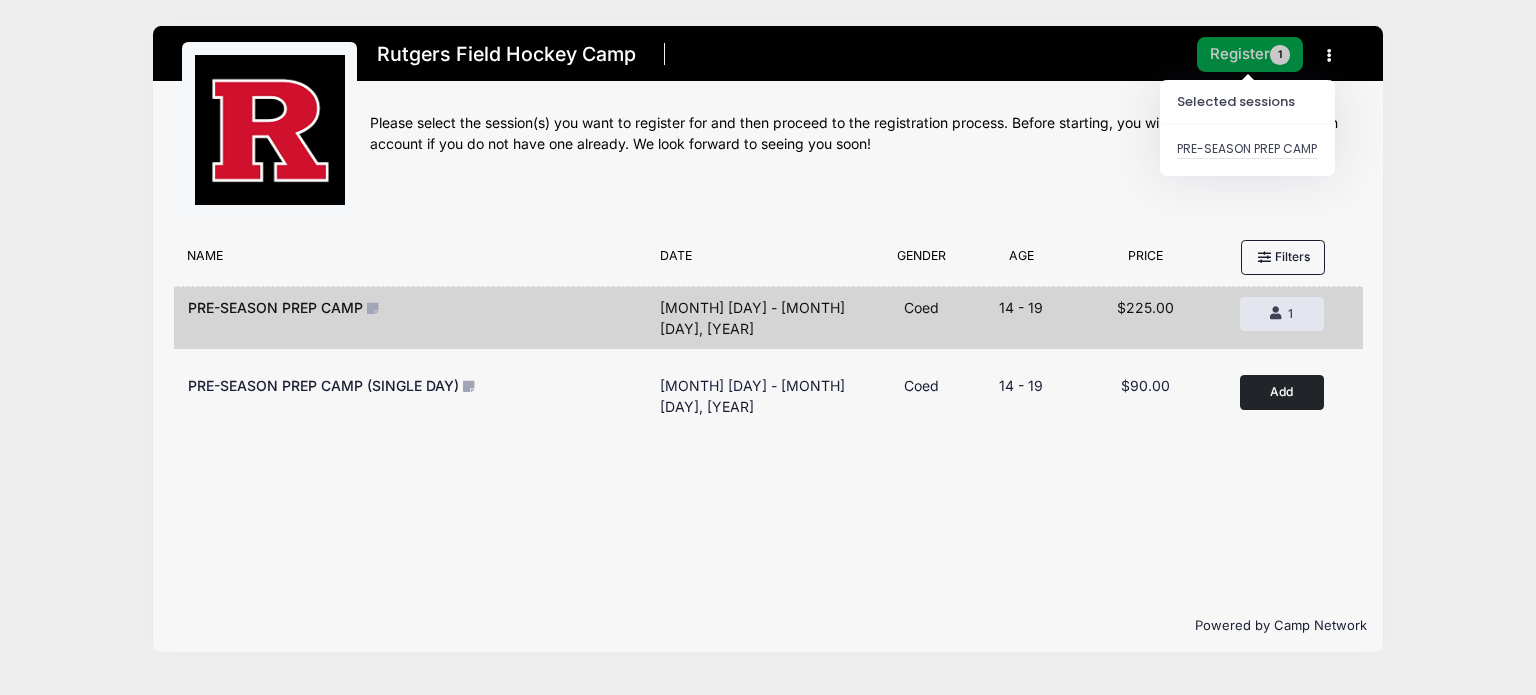 click on "Register  1" at bounding box center (1250, 54) 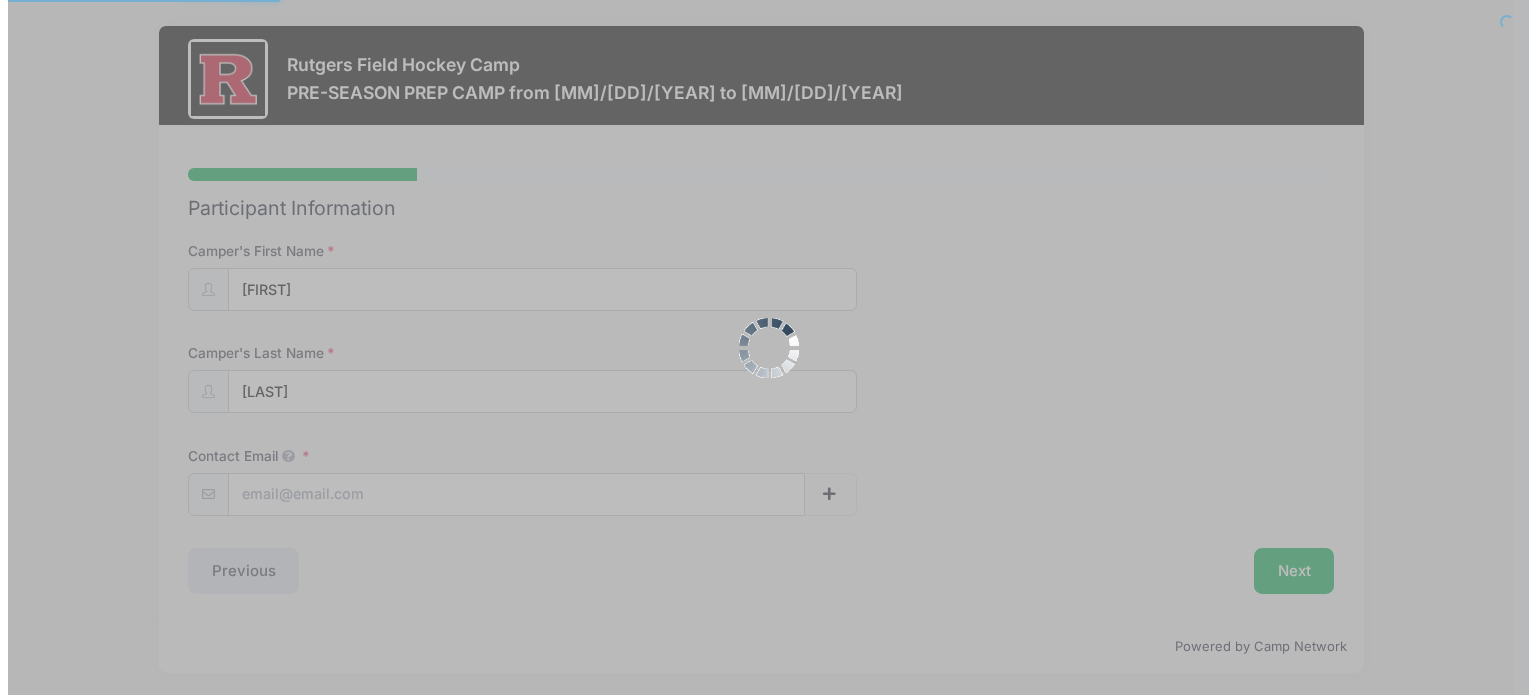 scroll, scrollTop: 0, scrollLeft: 0, axis: both 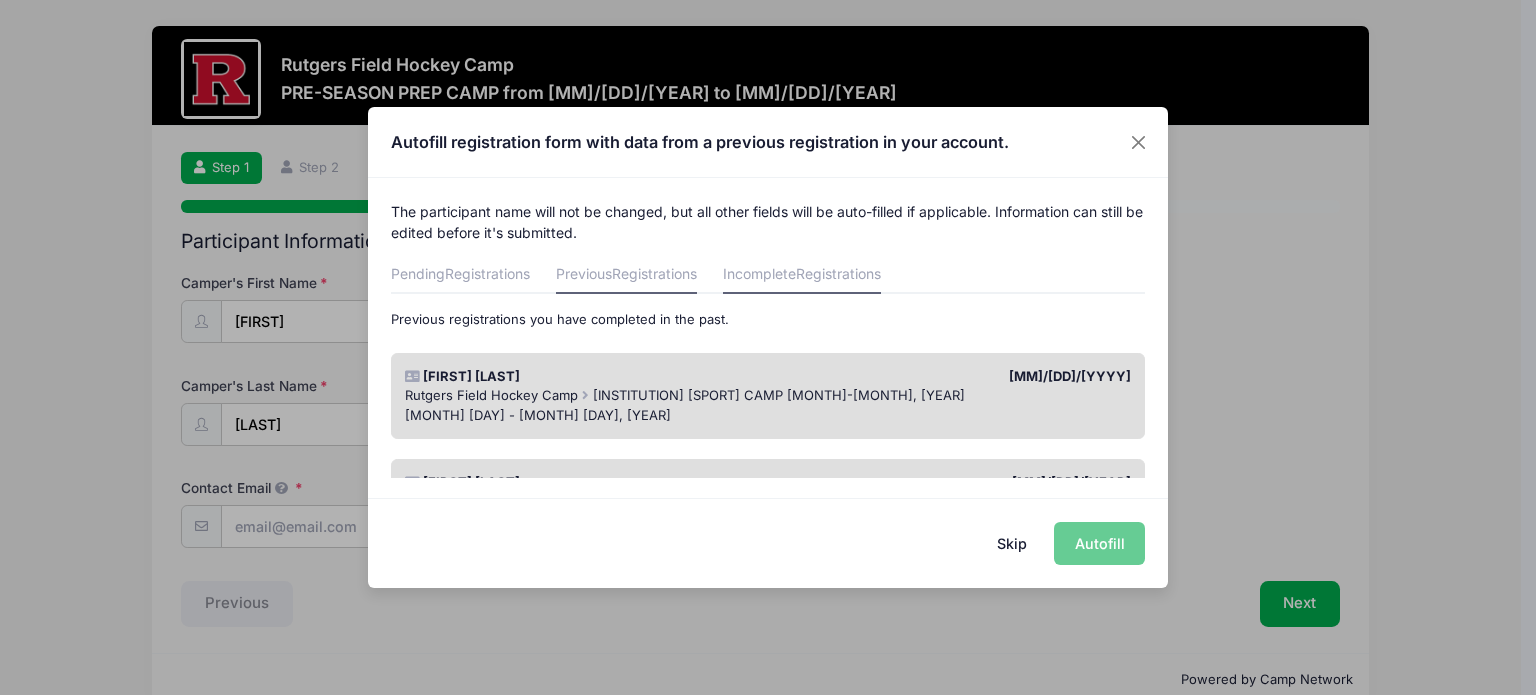 click on "Registrations" at bounding box center [838, 273] 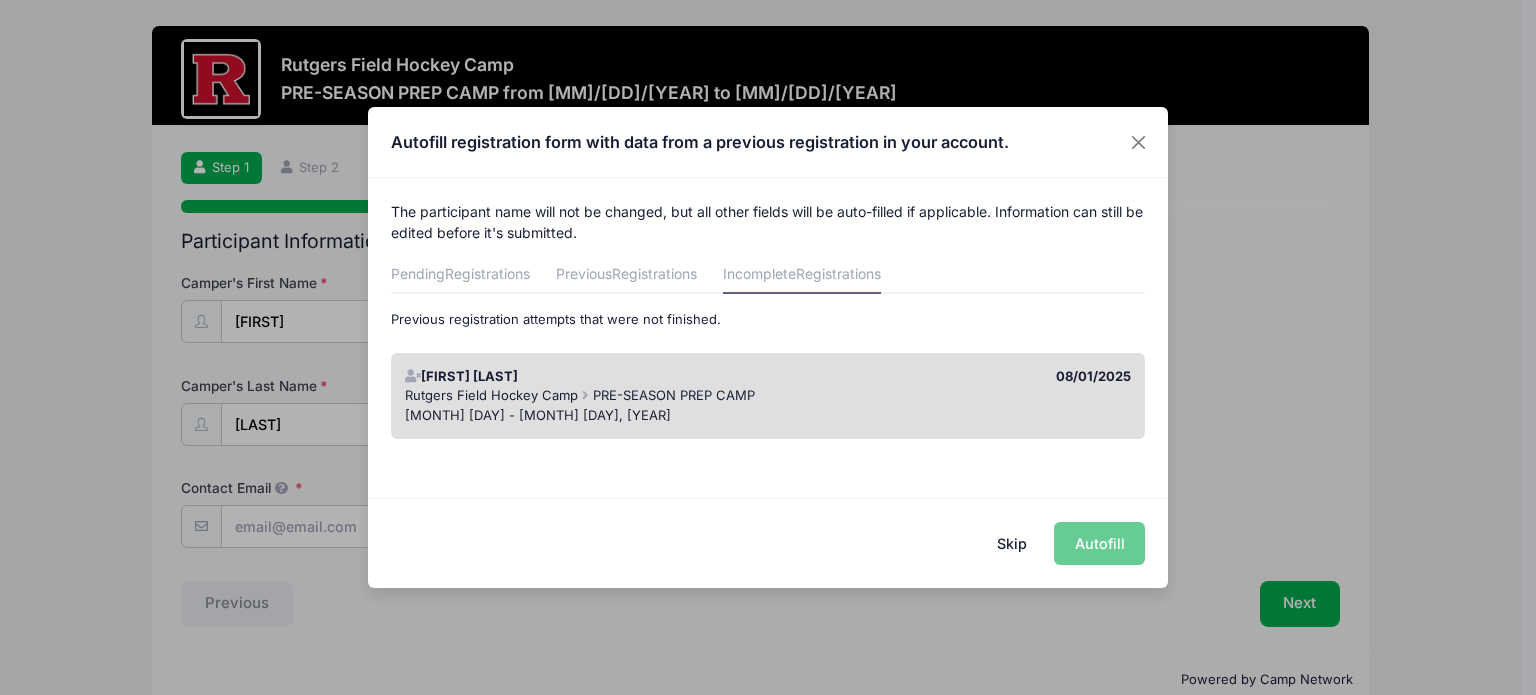 click on "Skip
Autofill" at bounding box center [768, 542] 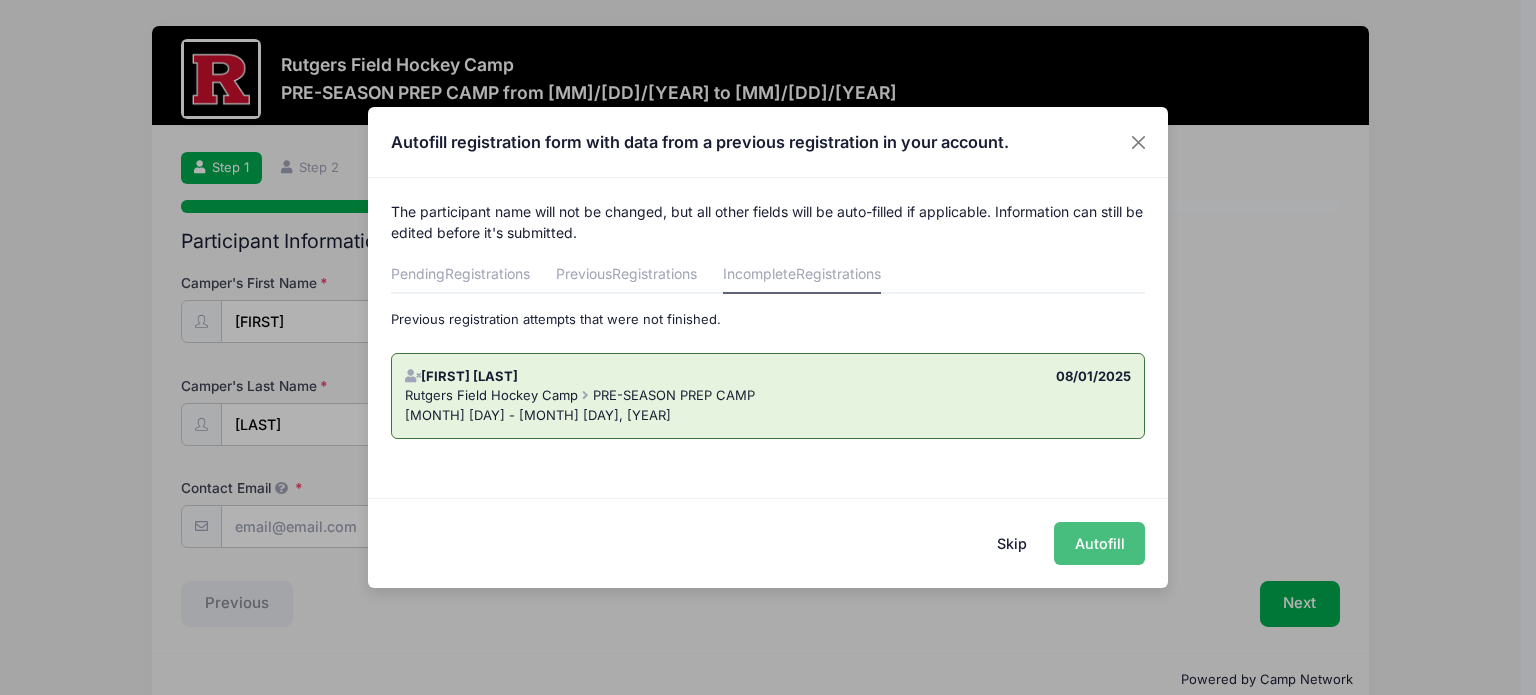 click on "Autofill" at bounding box center (1099, 543) 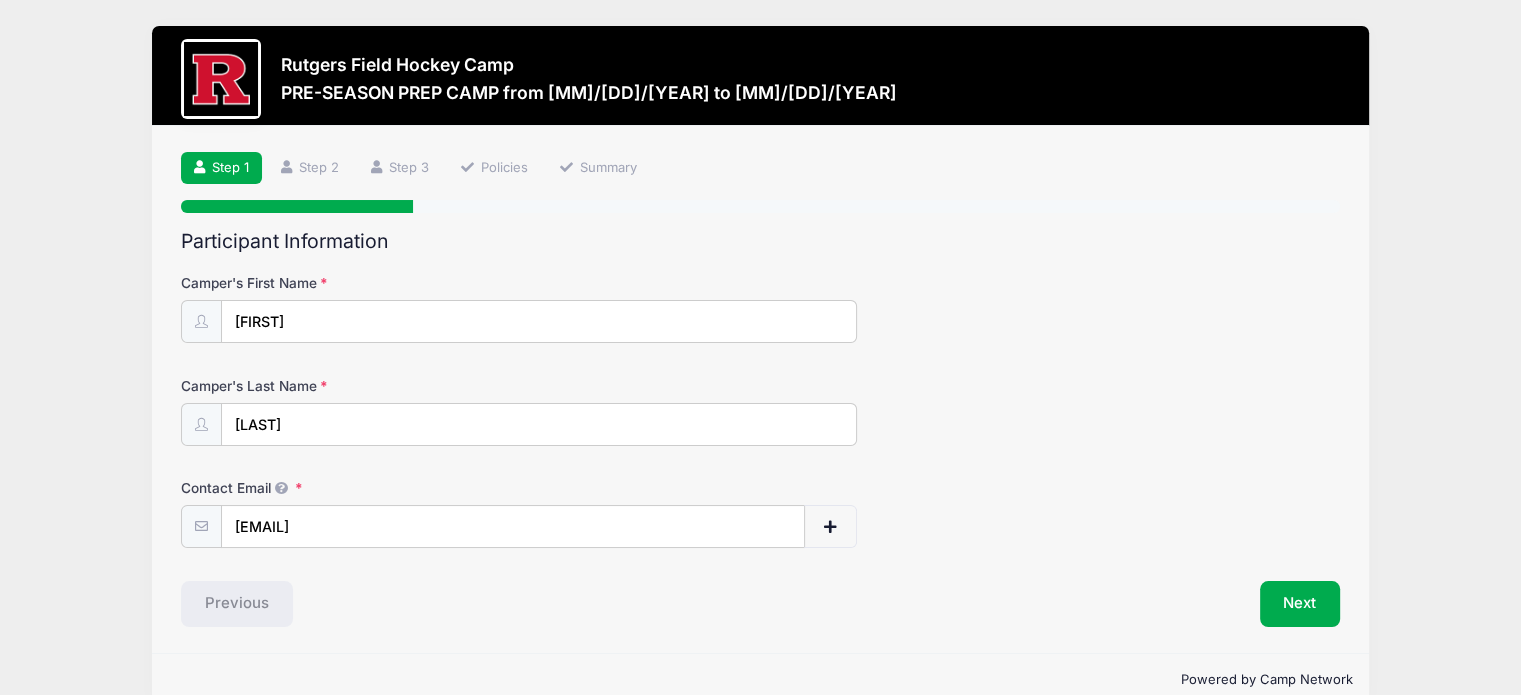 scroll, scrollTop: 34, scrollLeft: 0, axis: vertical 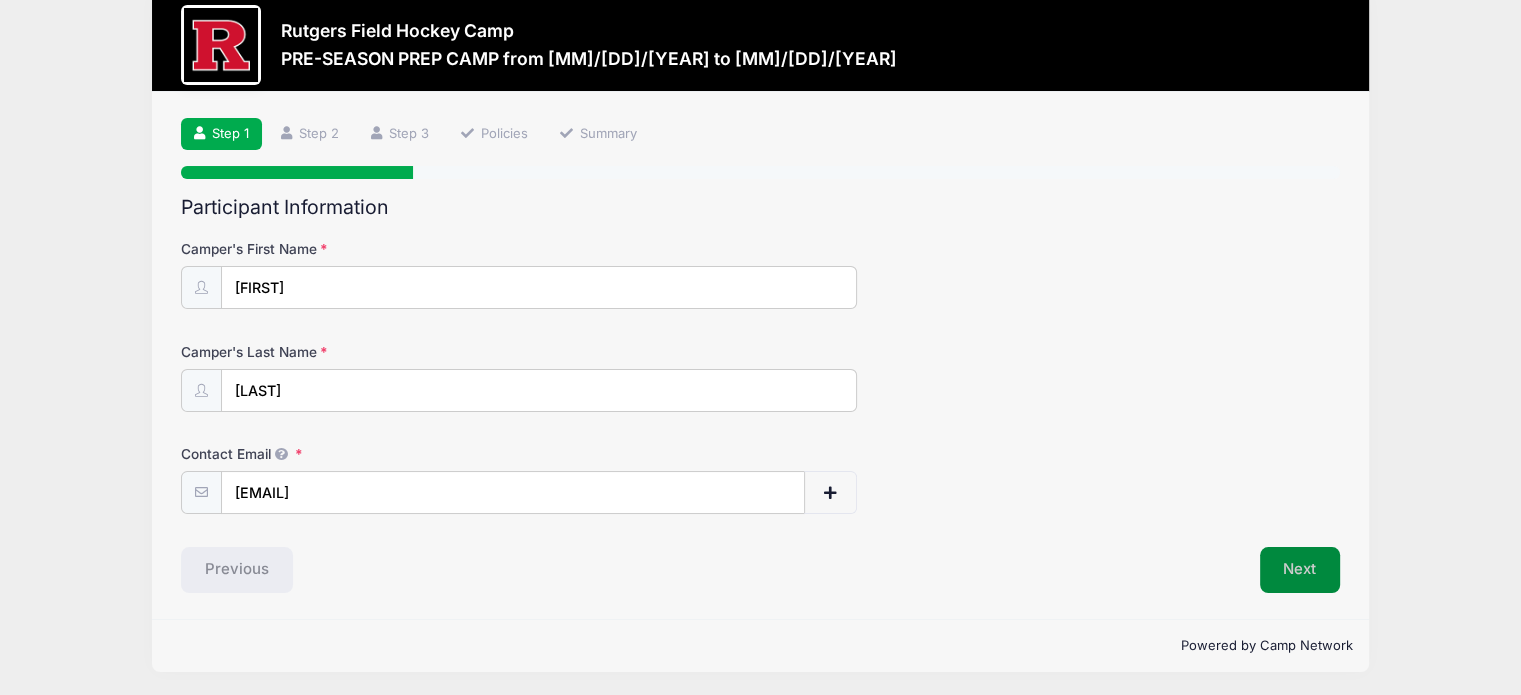 click on "Next" at bounding box center [1300, 570] 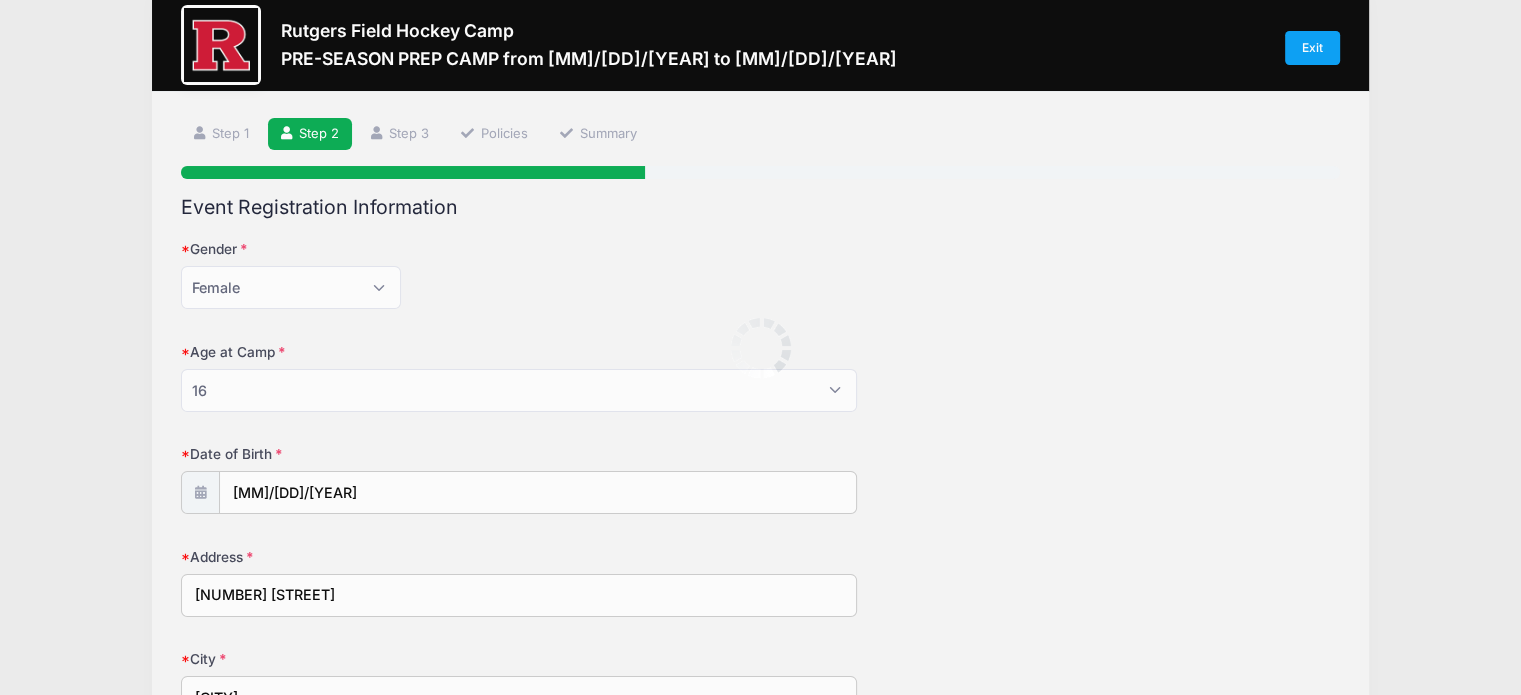 scroll, scrollTop: 0, scrollLeft: 0, axis: both 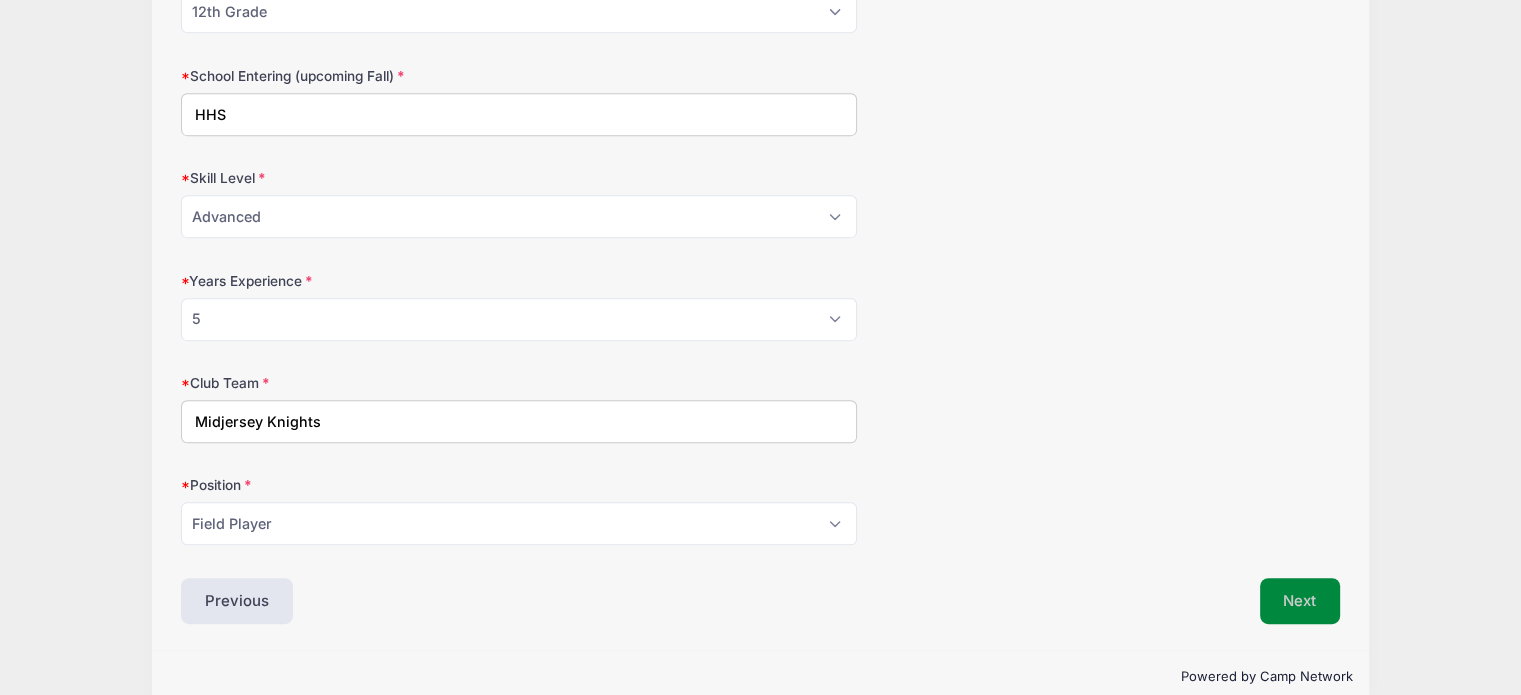 click on "Next" at bounding box center (1300, 601) 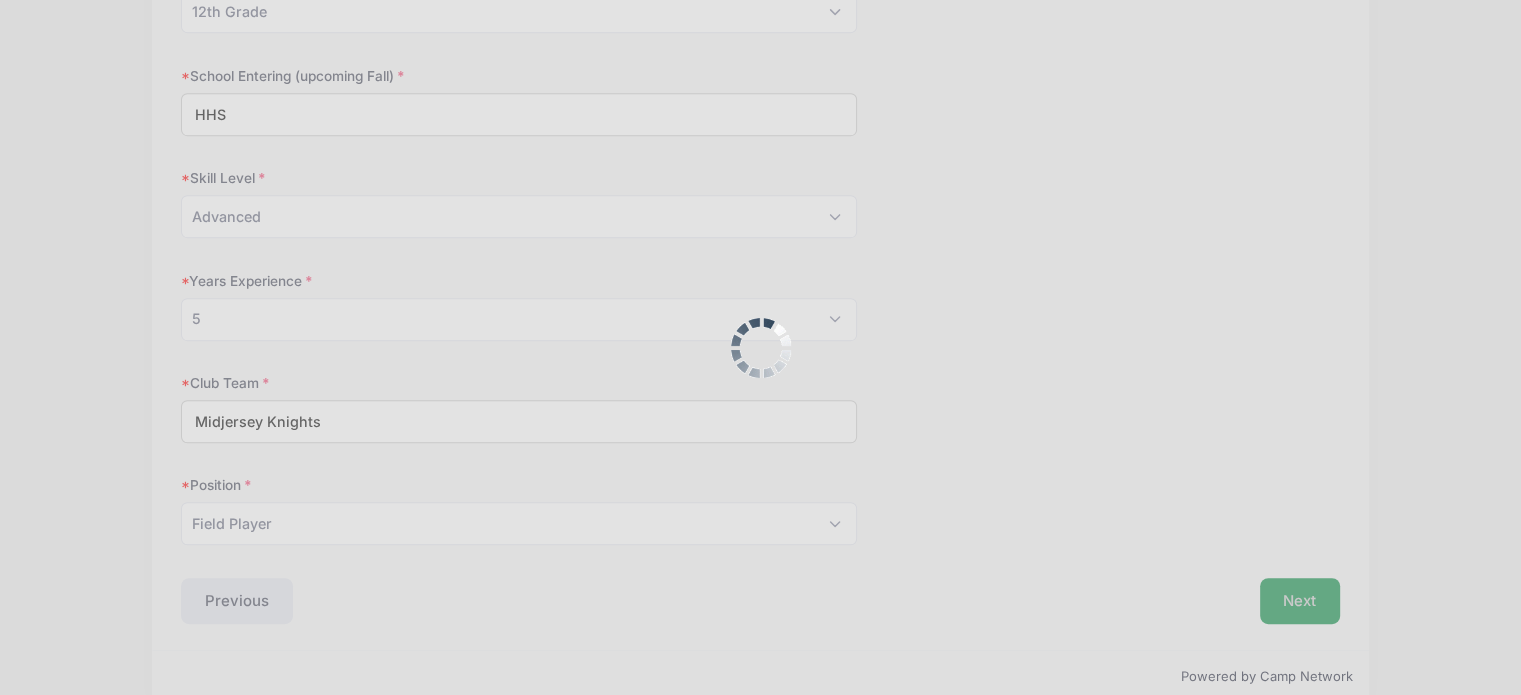 scroll, scrollTop: 0, scrollLeft: 0, axis: both 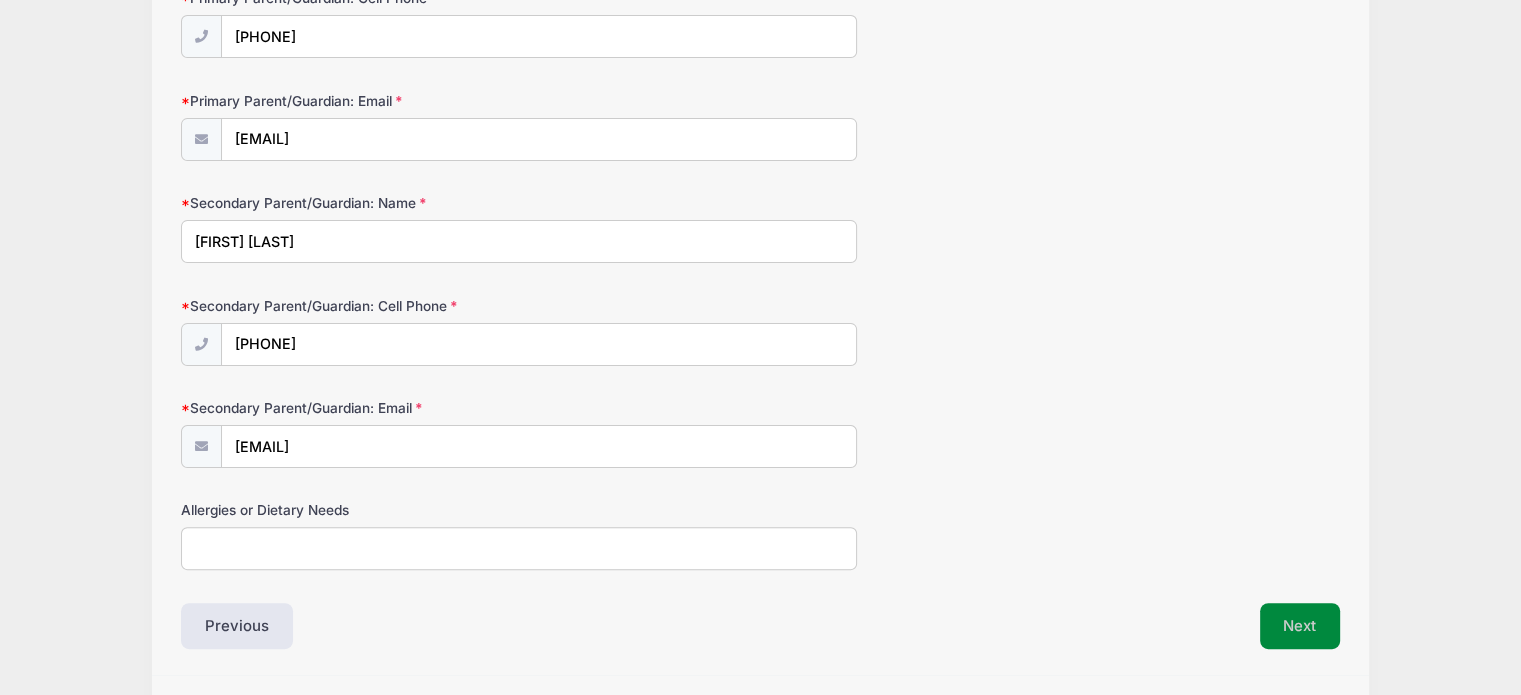 click on "Next" at bounding box center [1300, 626] 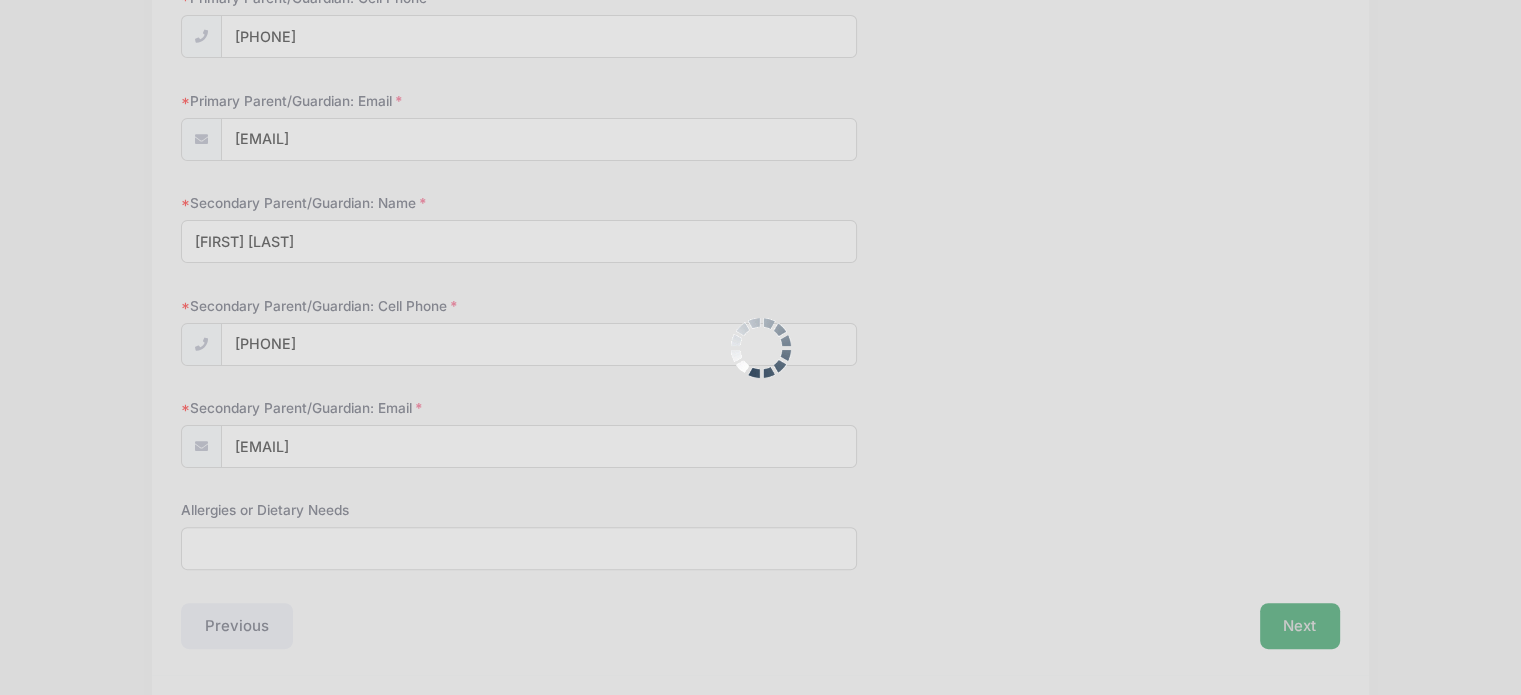 scroll, scrollTop: 0, scrollLeft: 0, axis: both 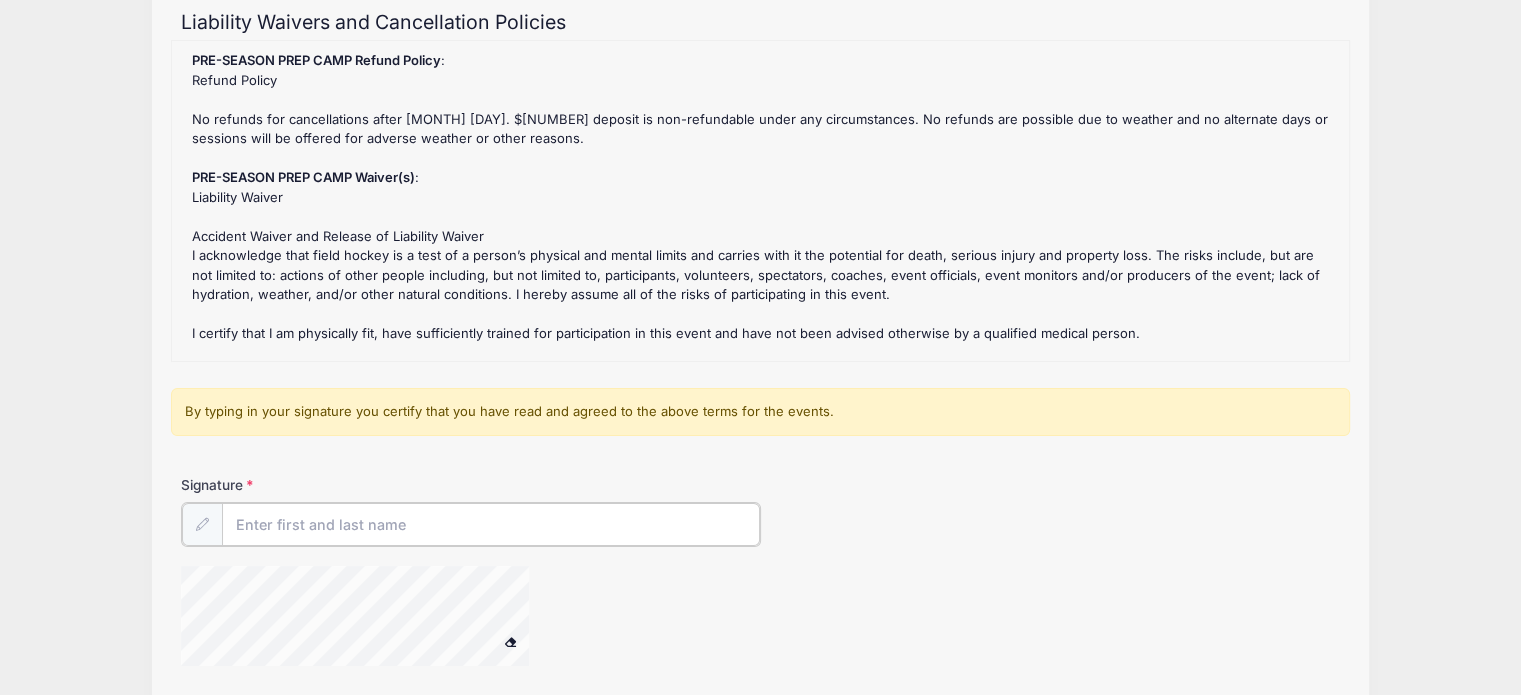 click on "Signature" at bounding box center (491, 524) 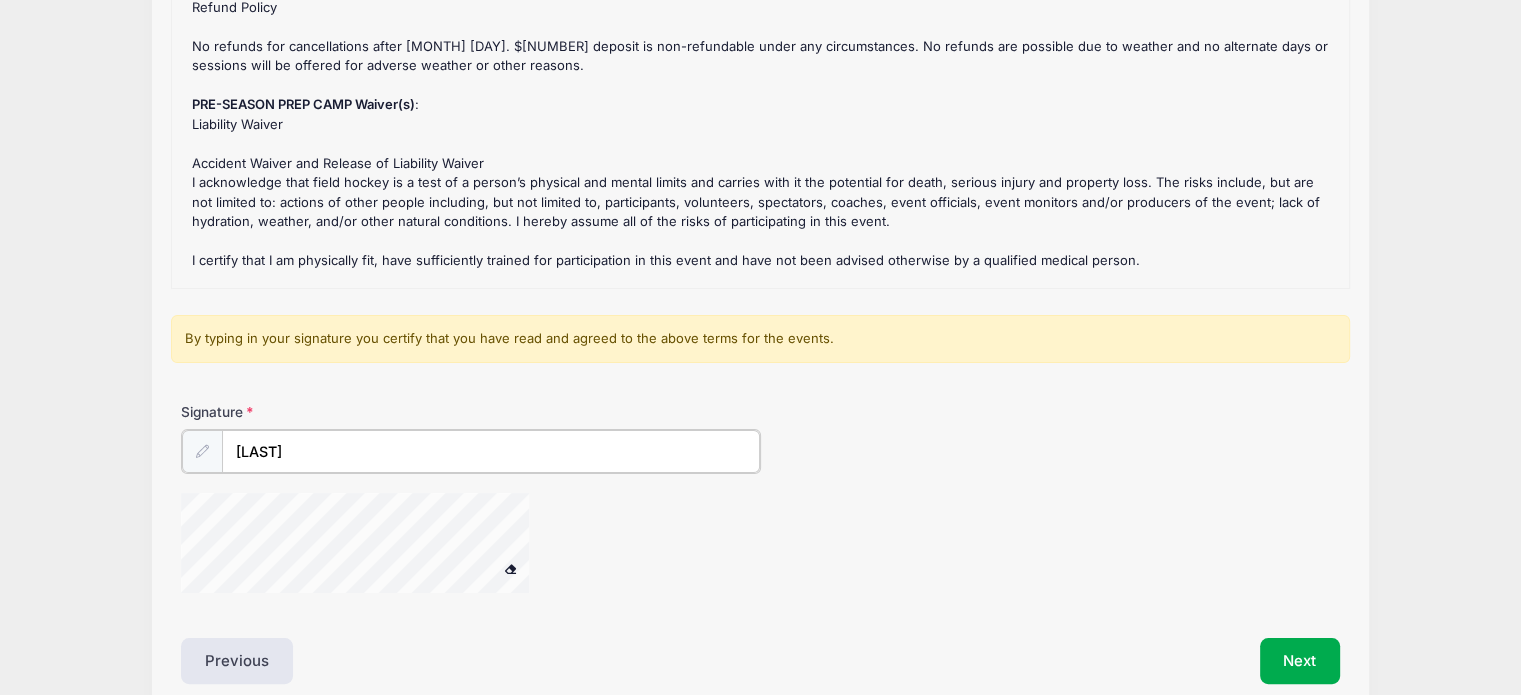 scroll, scrollTop: 382, scrollLeft: 0, axis: vertical 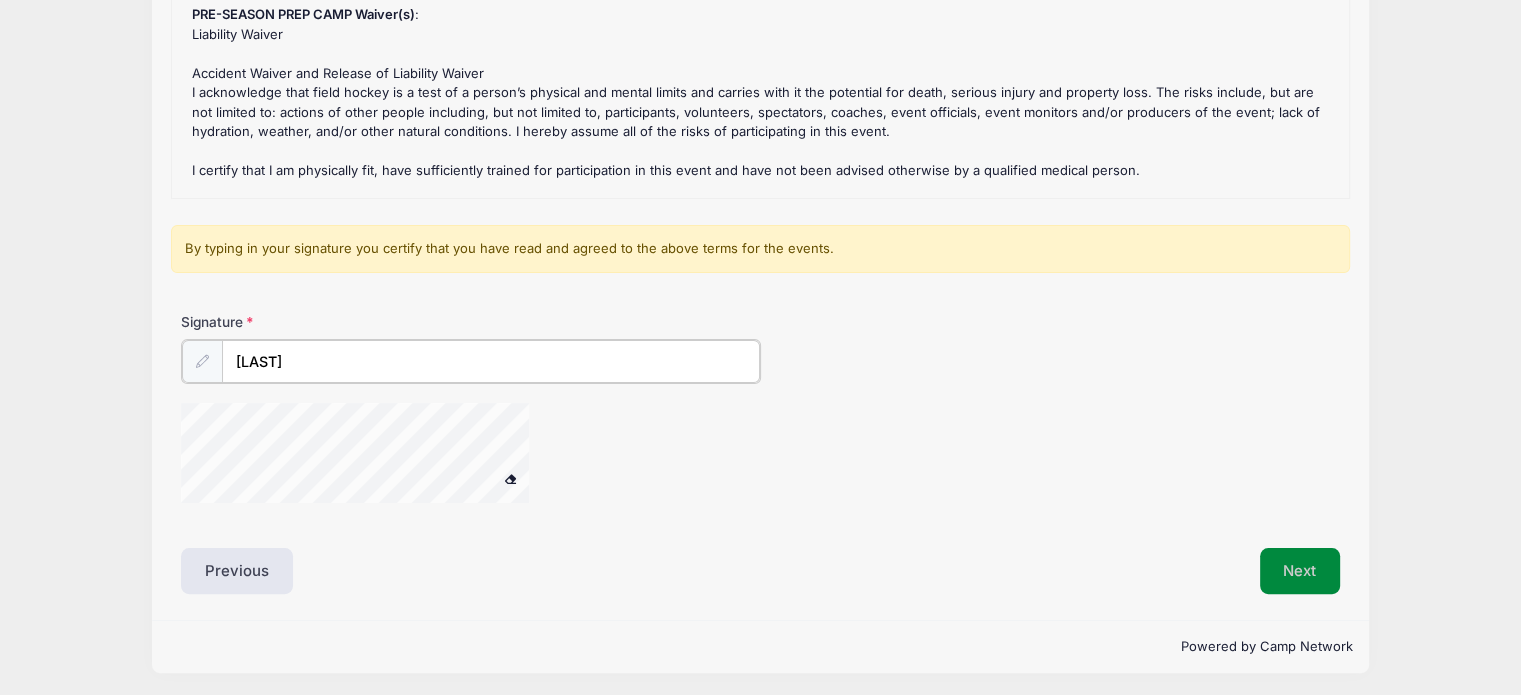 type on "[LAST]" 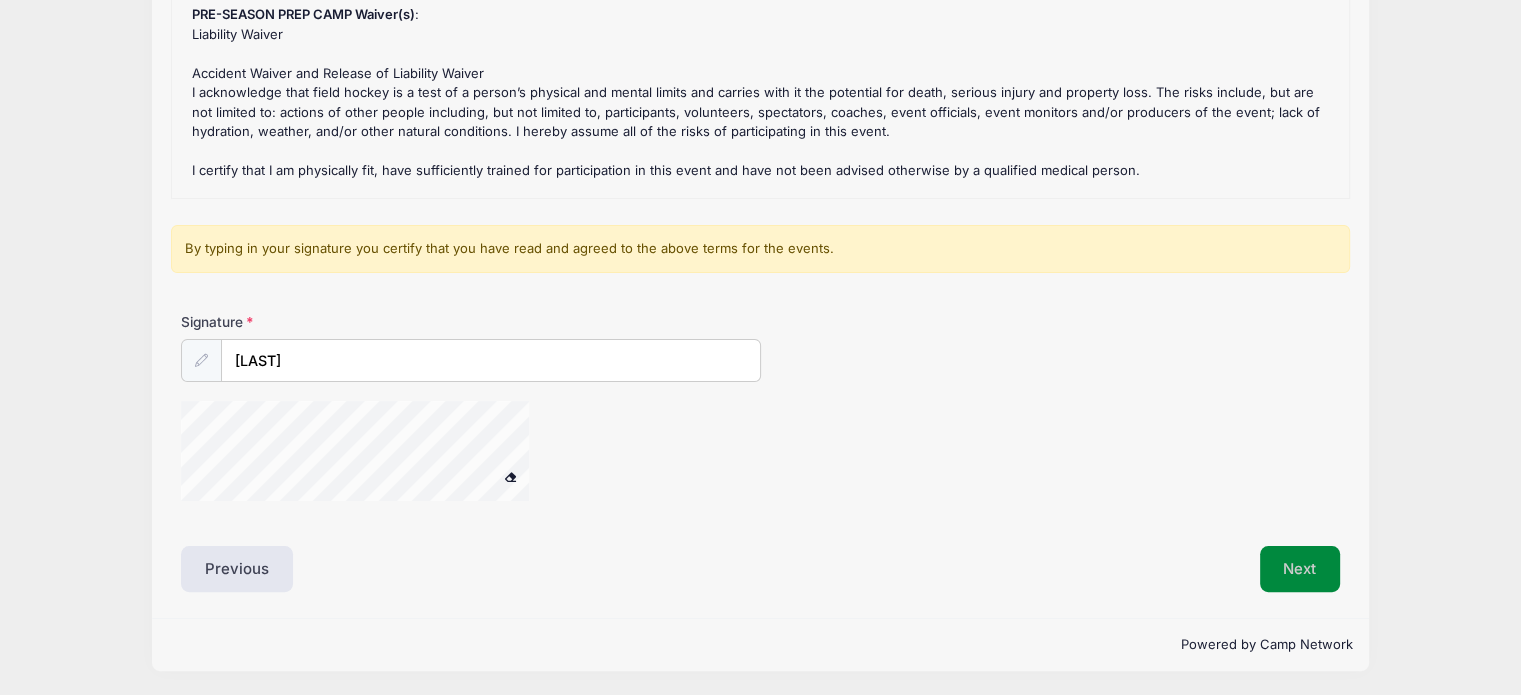 click on "Next" at bounding box center [1300, 569] 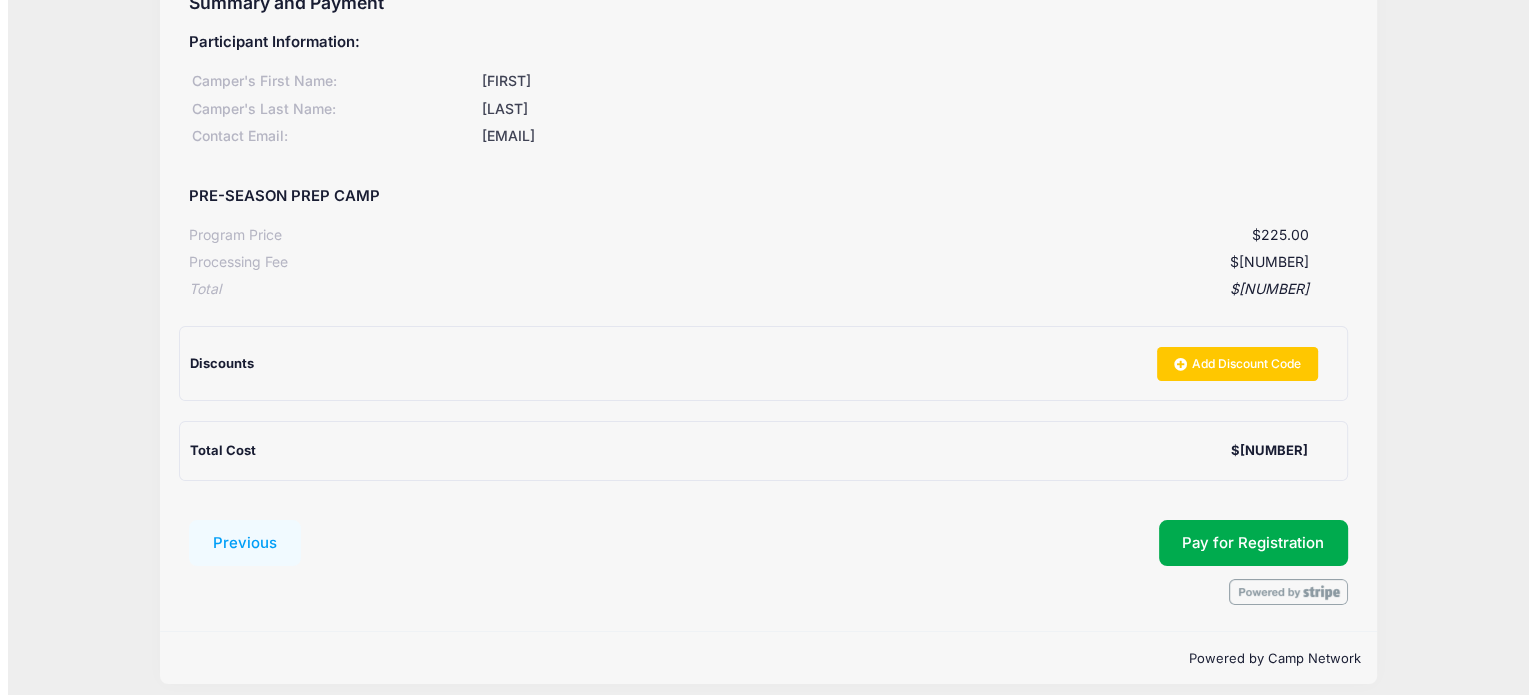 scroll, scrollTop: 252, scrollLeft: 0, axis: vertical 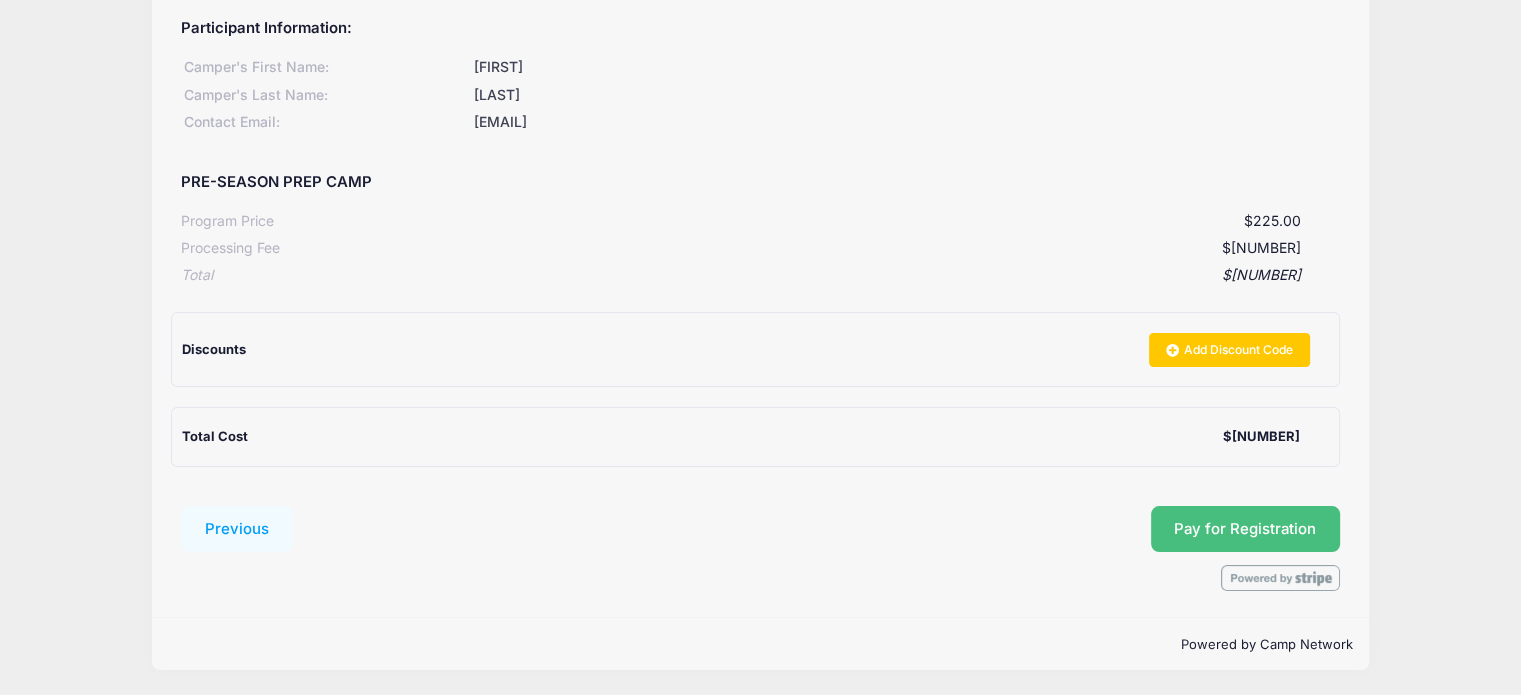 click on "Pay for Registration" at bounding box center (1245, 529) 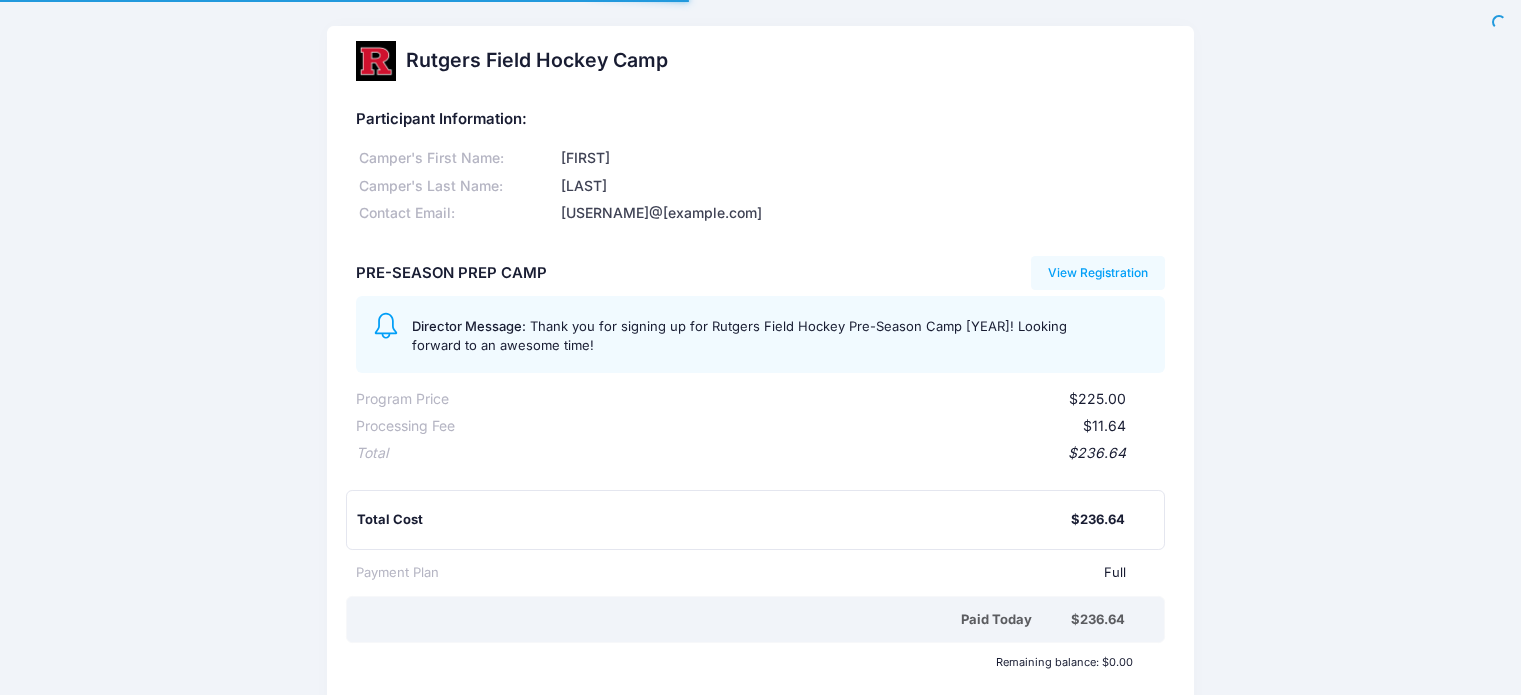 scroll, scrollTop: 0, scrollLeft: 0, axis: both 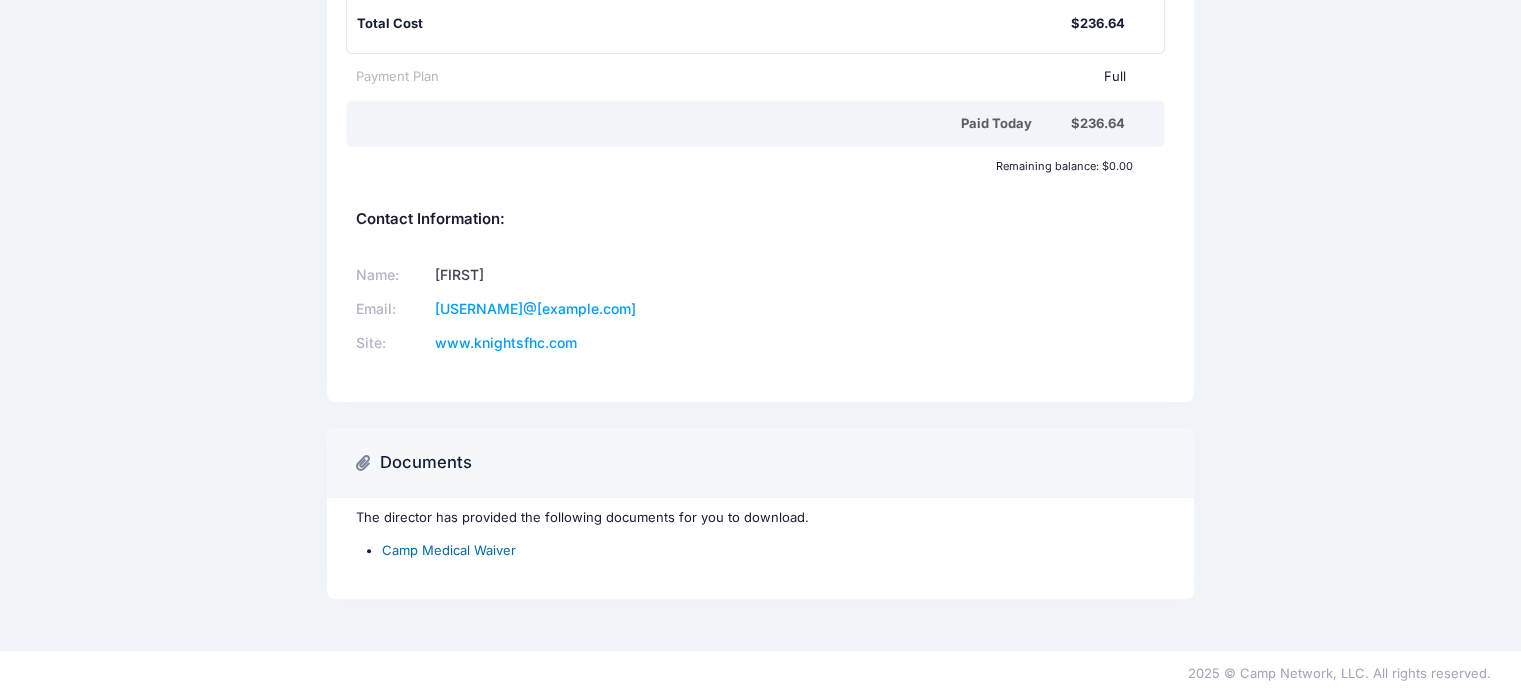 click on "Camp Medical Waiver" at bounding box center (449, 550) 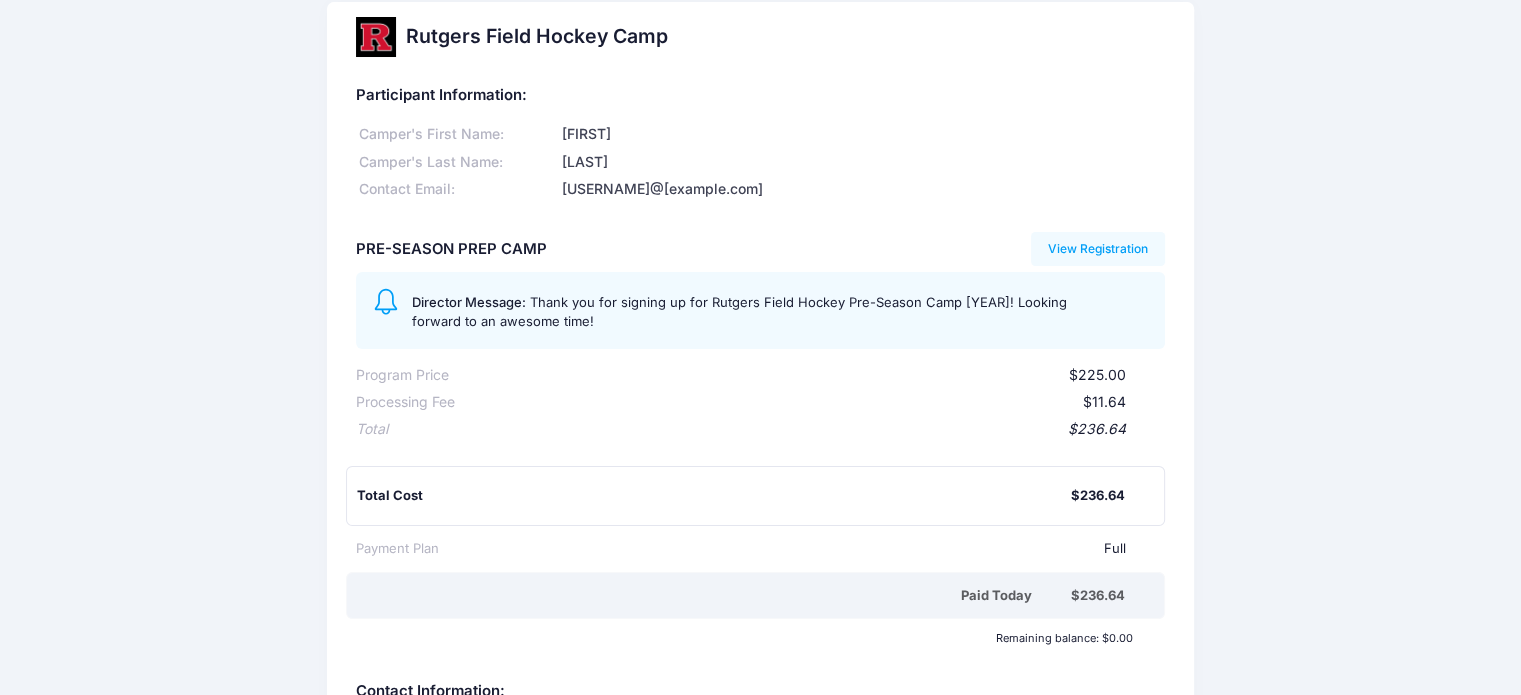 scroll, scrollTop: 0, scrollLeft: 0, axis: both 